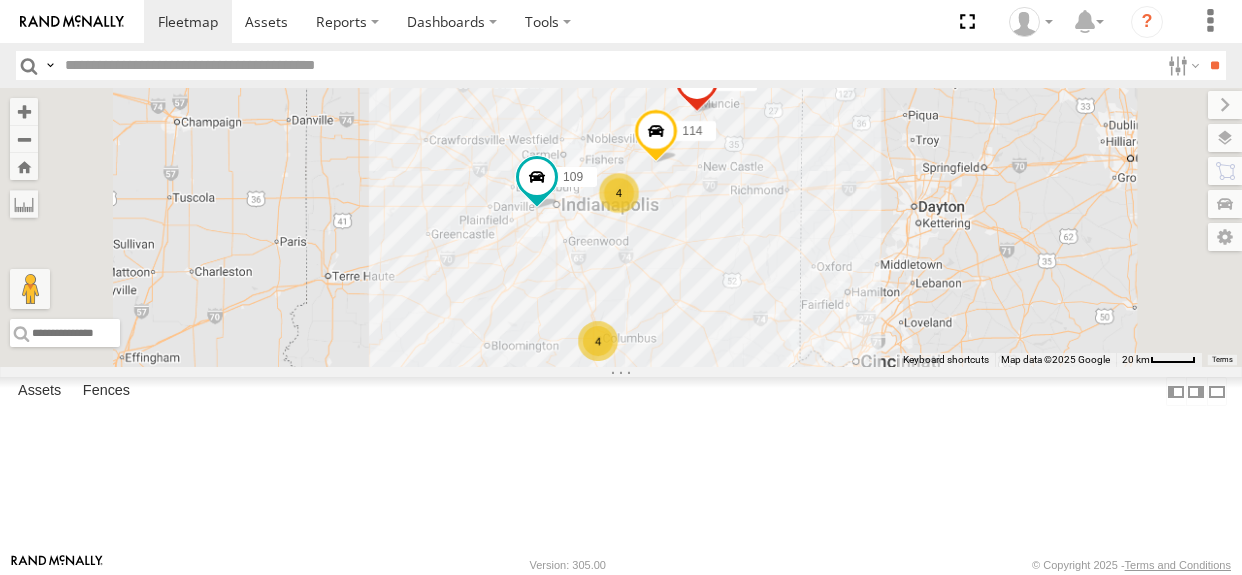 select on "**********" 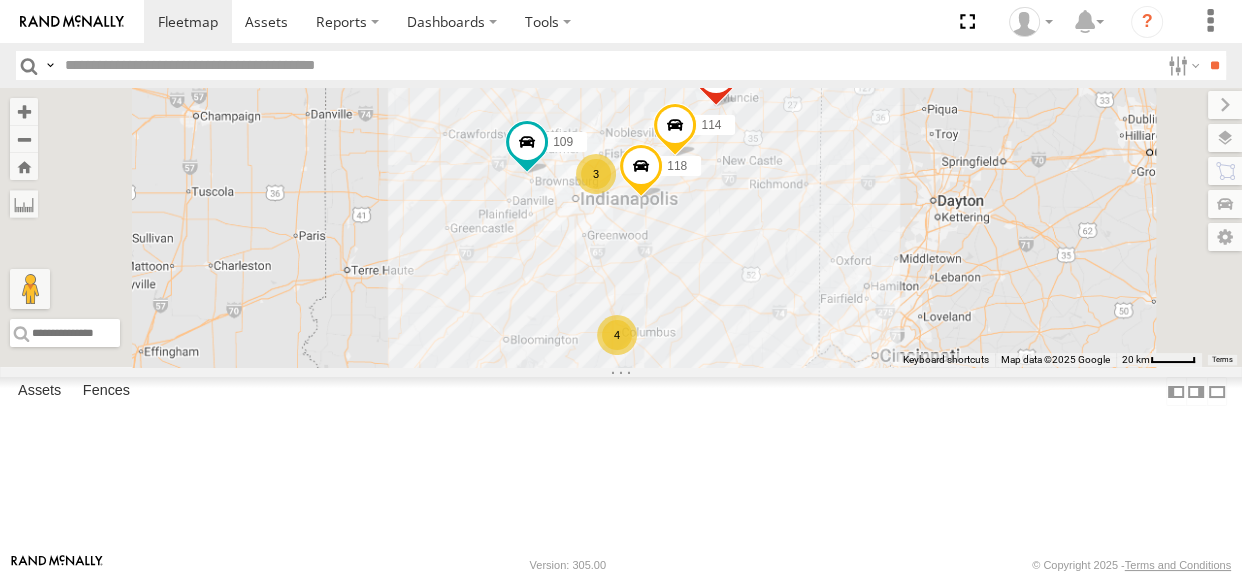 click on "4" at bounding box center [617, 335] 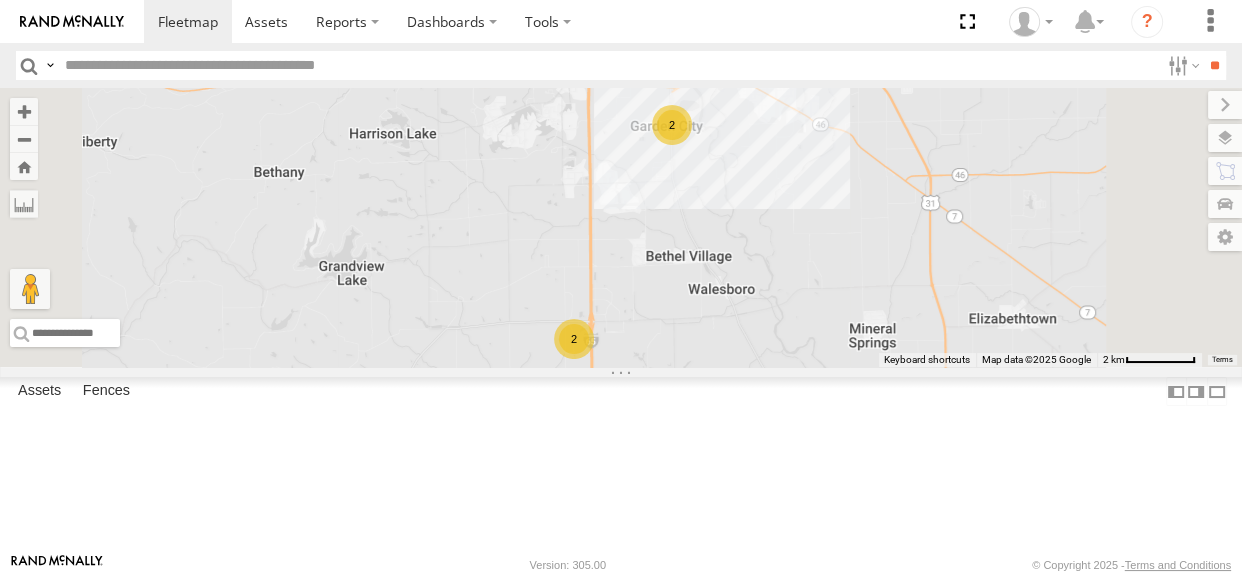 click on "2" at bounding box center [672, 125] 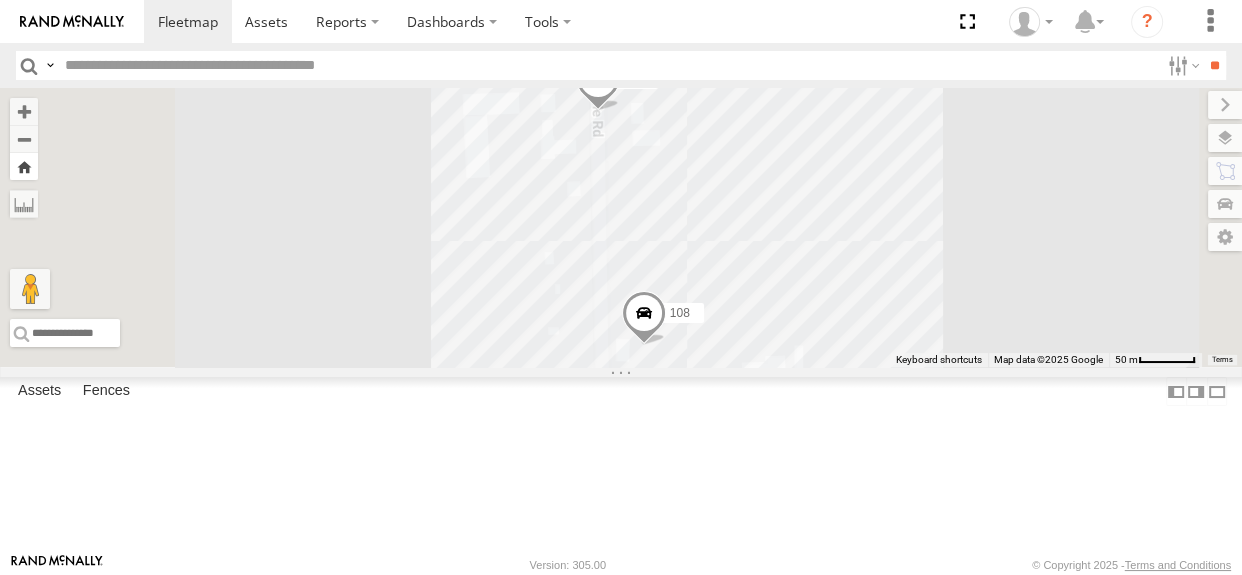 click at bounding box center [24, 166] 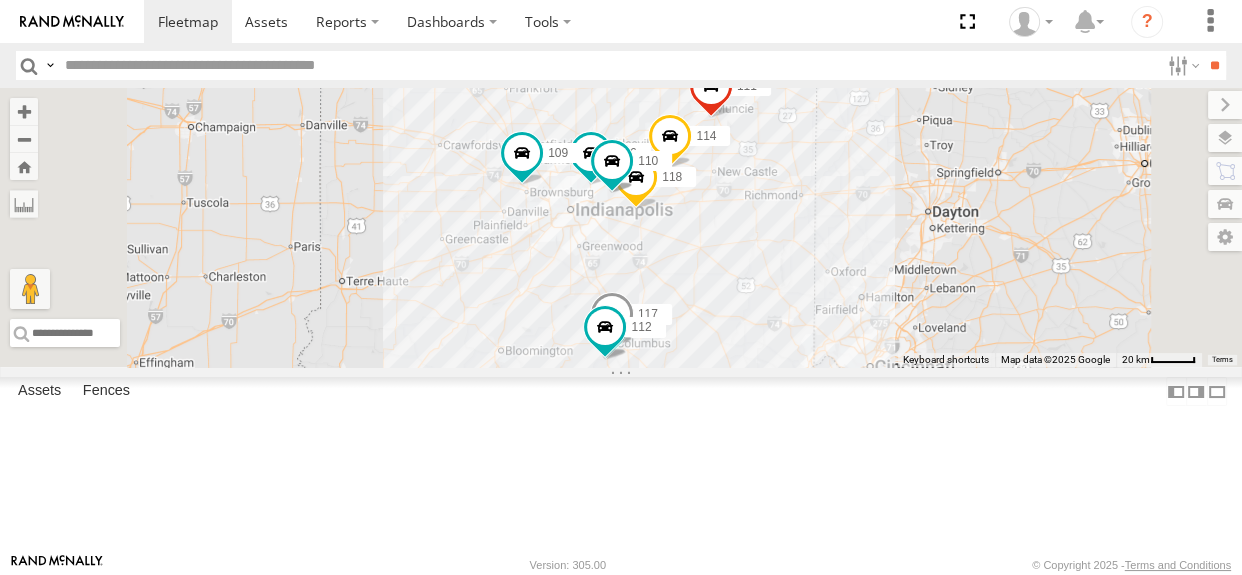 drag, startPoint x: 785, startPoint y: 299, endPoint x: 762, endPoint y: 326, distance: 35.468296 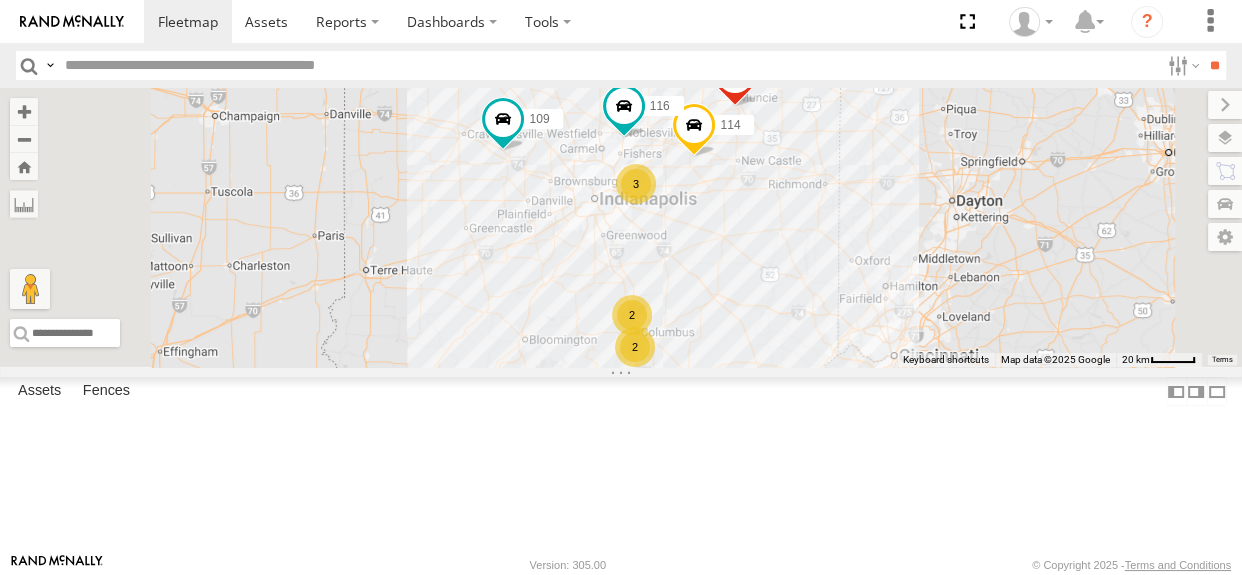 click on "2" at bounding box center [635, 347] 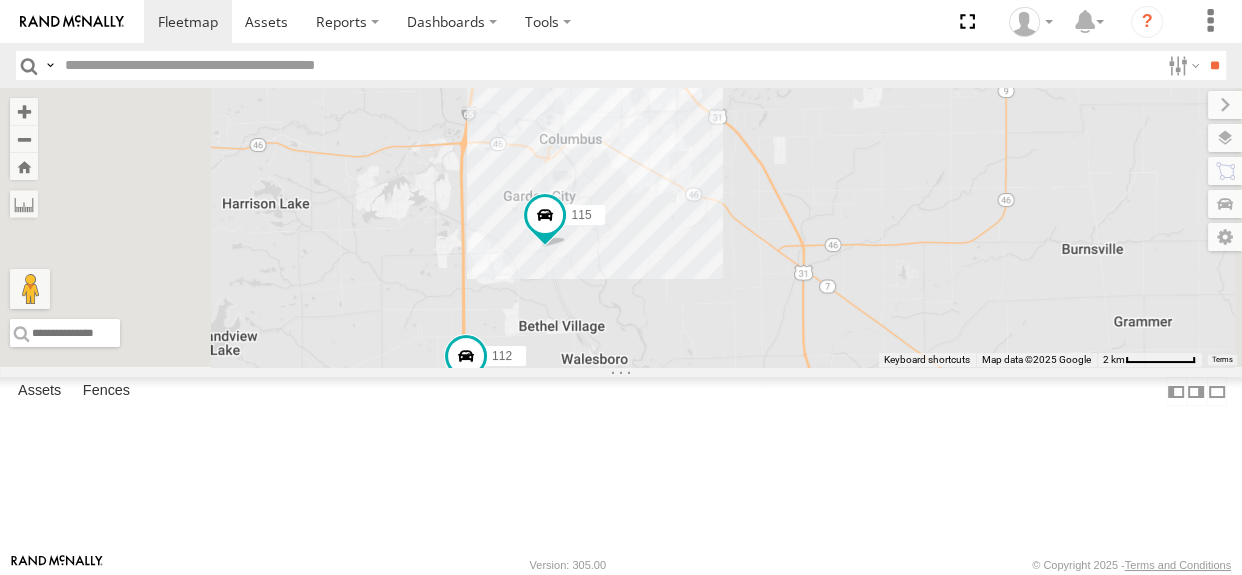 drag, startPoint x: 736, startPoint y: 281, endPoint x: 737, endPoint y: 379, distance: 98.005104 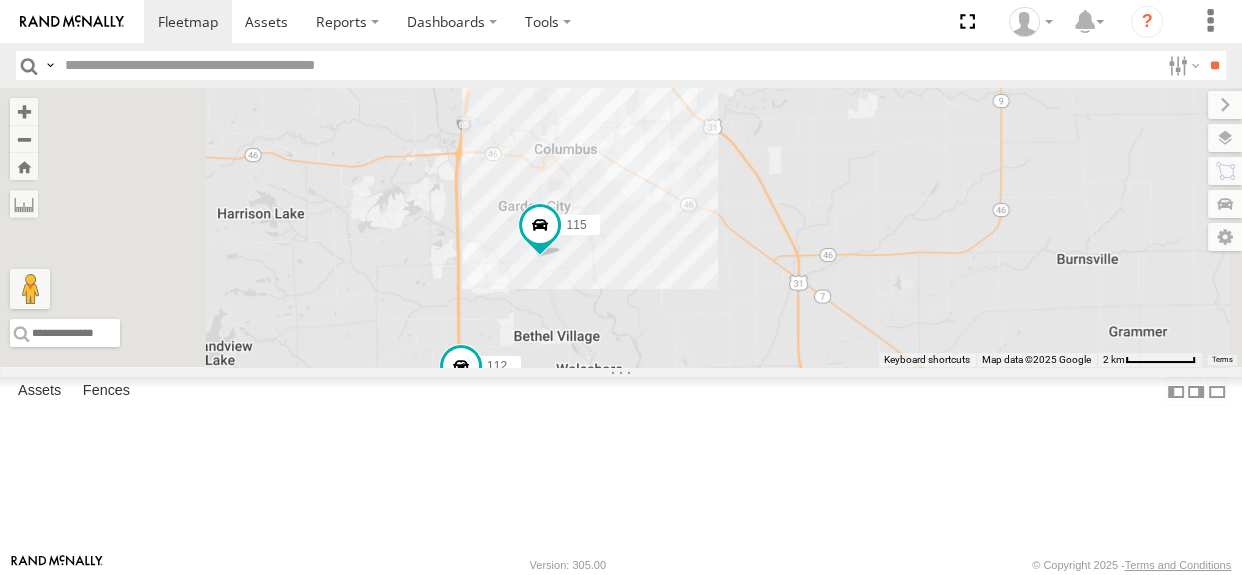 drag, startPoint x: 762, startPoint y: 373, endPoint x: 757, endPoint y: 385, distance: 13 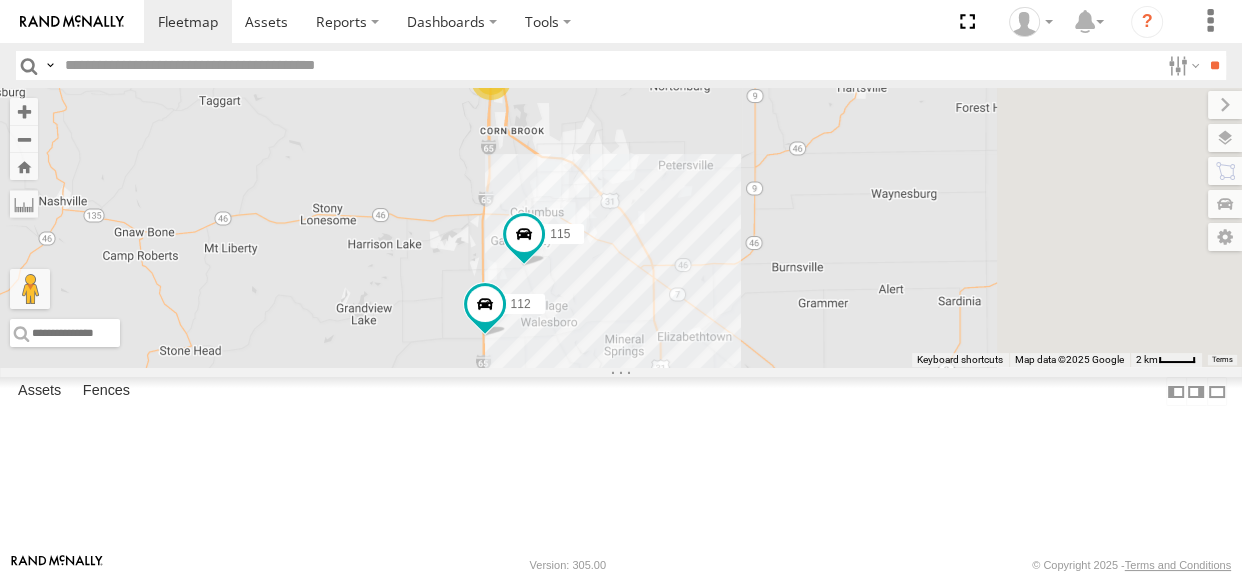 drag, startPoint x: 875, startPoint y: 361, endPoint x: 814, endPoint y: 364, distance: 61.073727 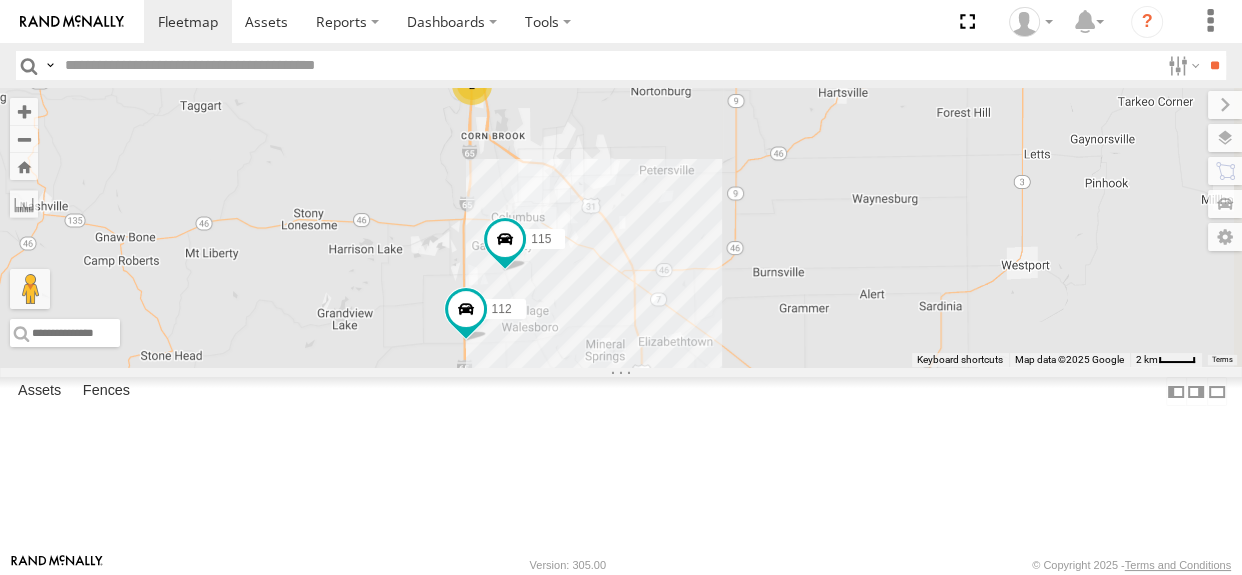 drag, startPoint x: 798, startPoint y: 276, endPoint x: 775, endPoint y: 283, distance: 24.04163 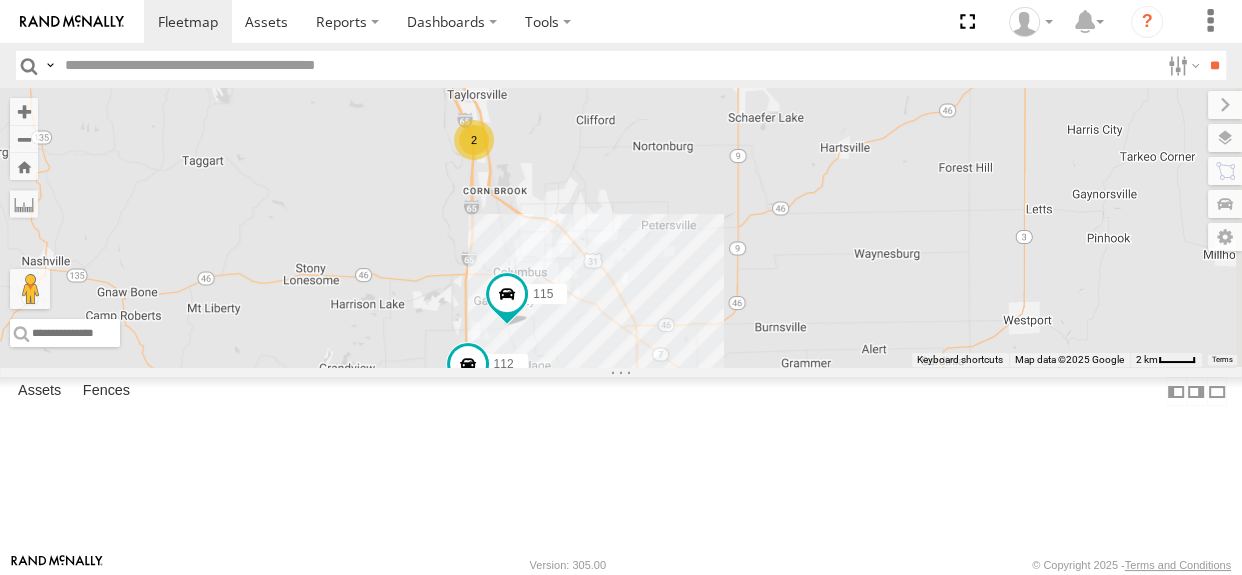 drag, startPoint x: 780, startPoint y: 283, endPoint x: 782, endPoint y: 340, distance: 57.035076 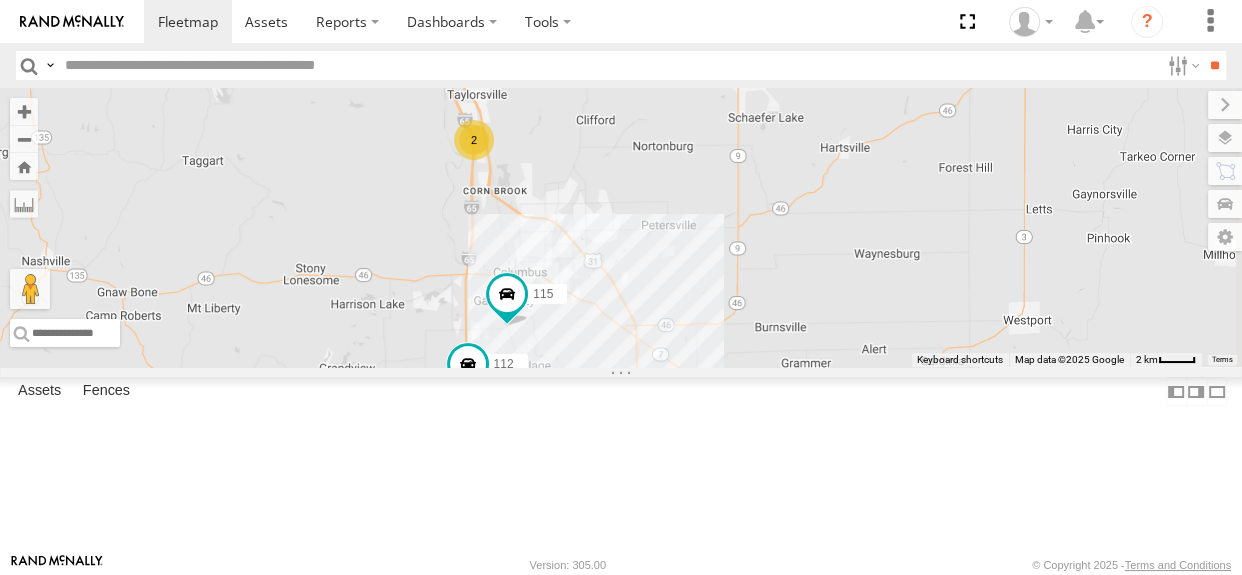 click on "2" at bounding box center (474, 140) 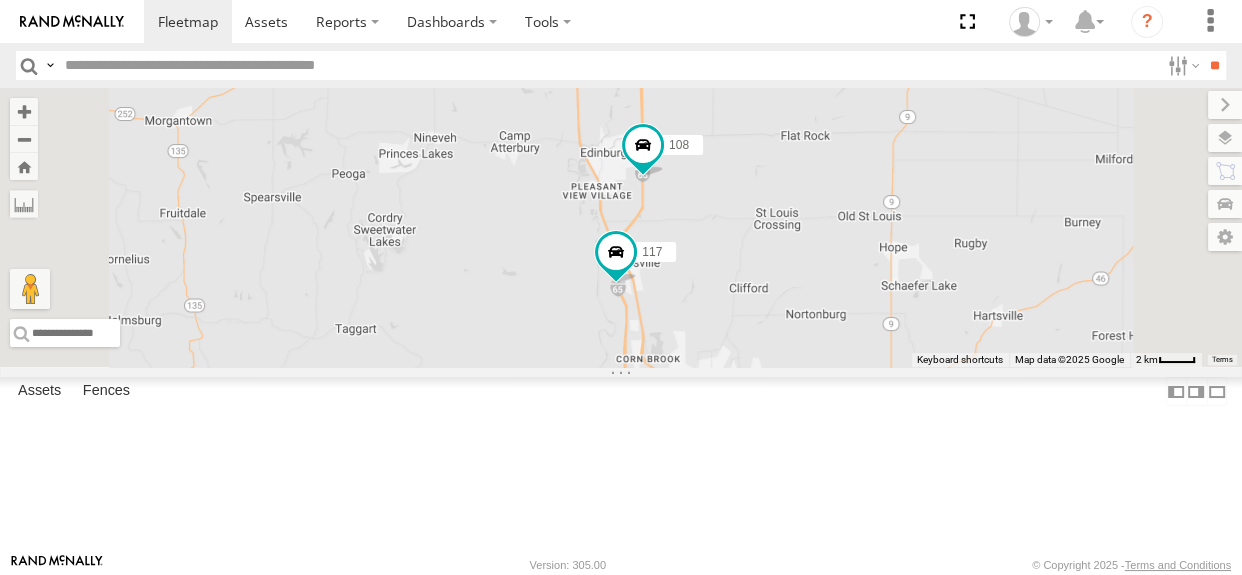 drag, startPoint x: 952, startPoint y: 367, endPoint x: 919, endPoint y: 287, distance: 86.53901 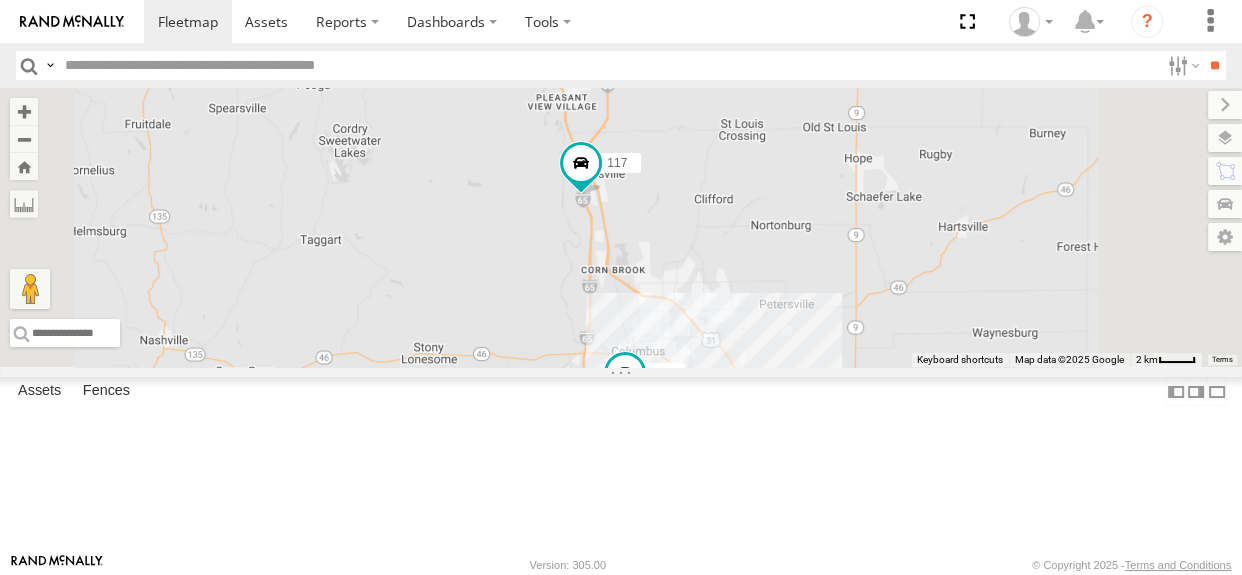 click at bounding box center [586, 443] 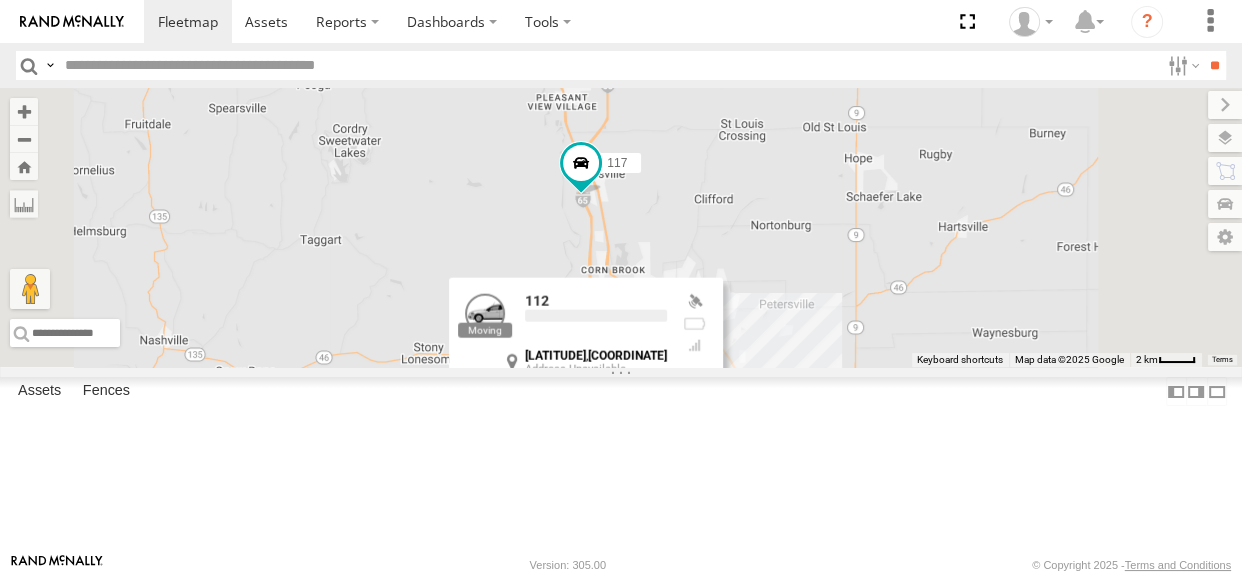 scroll, scrollTop: 0, scrollLeft: 0, axis: both 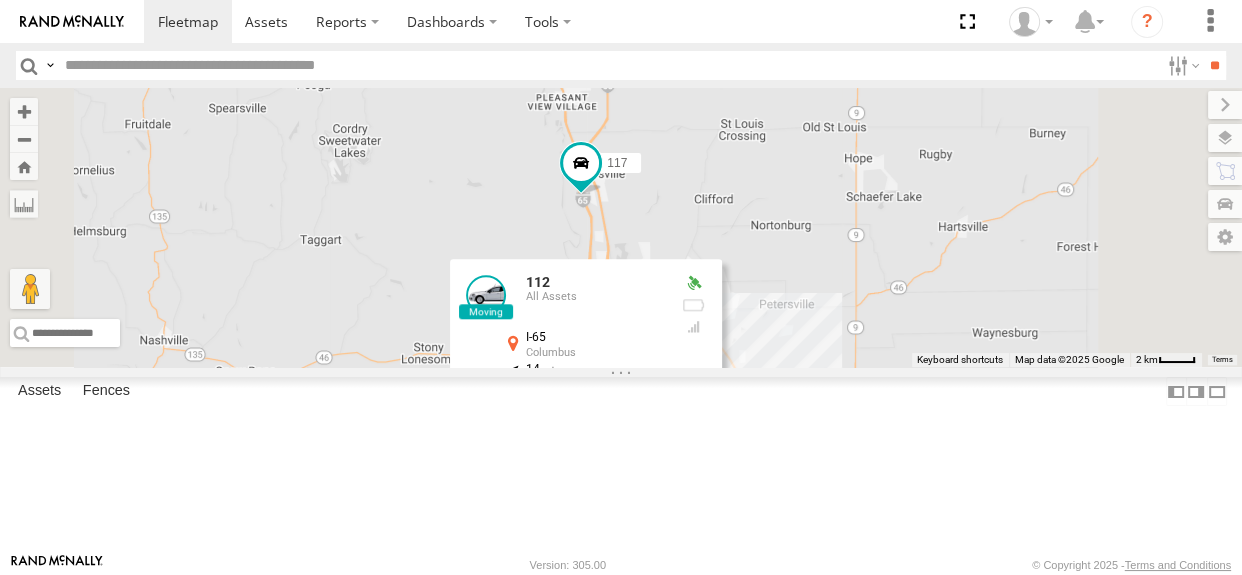 click at bounding box center [593, 445] 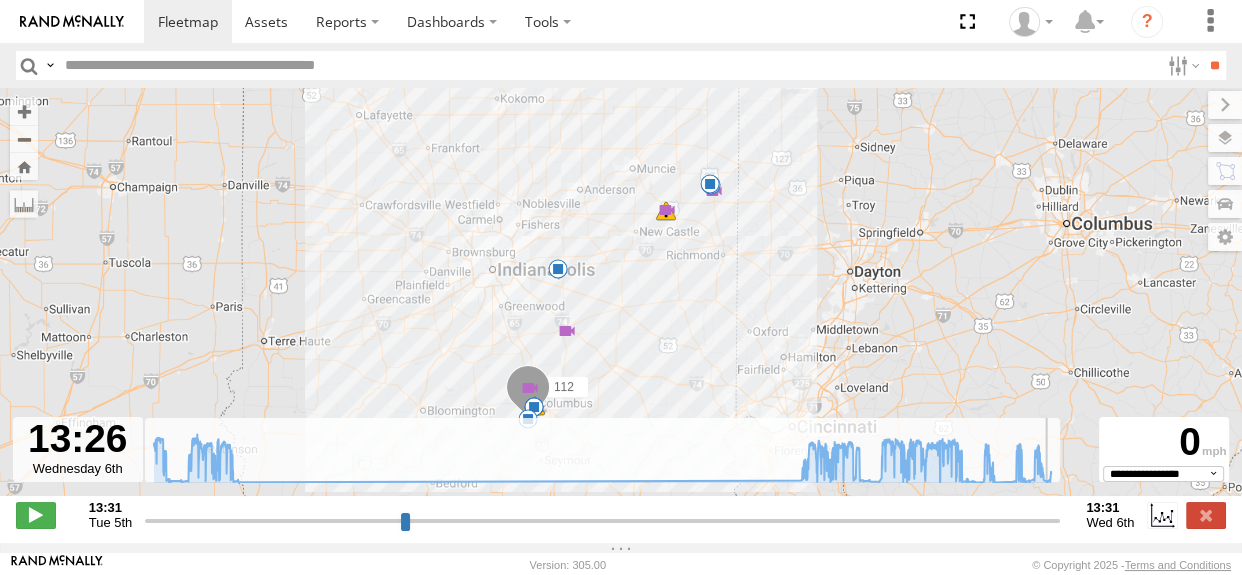 drag, startPoint x: 170, startPoint y: 530, endPoint x: 1051, endPoint y: 519, distance: 881.06866 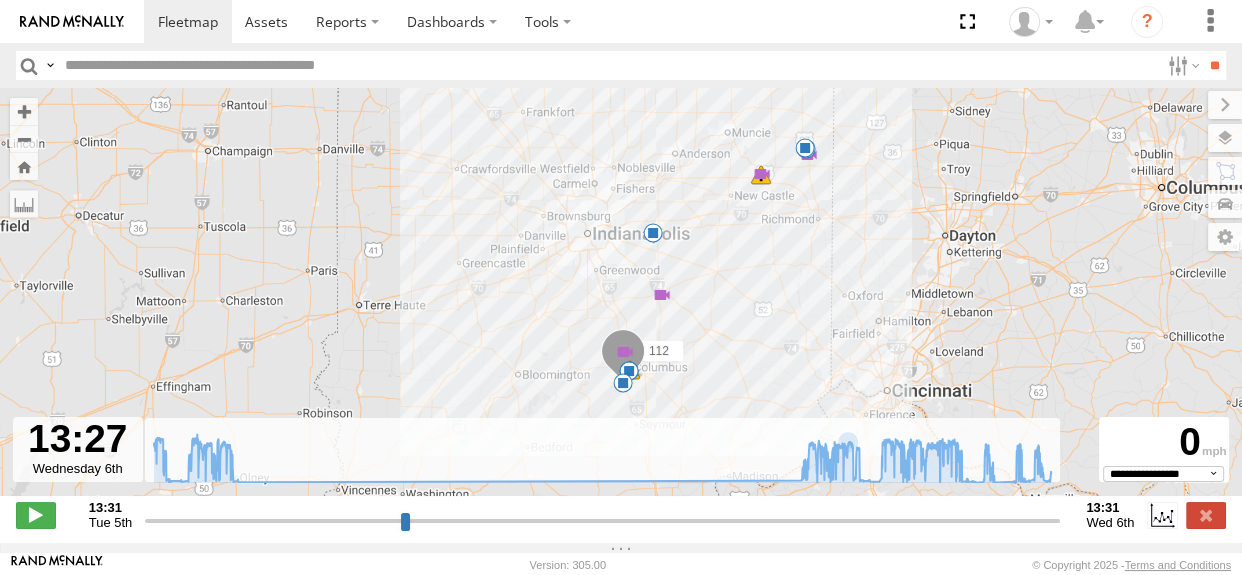 drag, startPoint x: 638, startPoint y: 393, endPoint x: 735, endPoint y: 355, distance: 104.177734 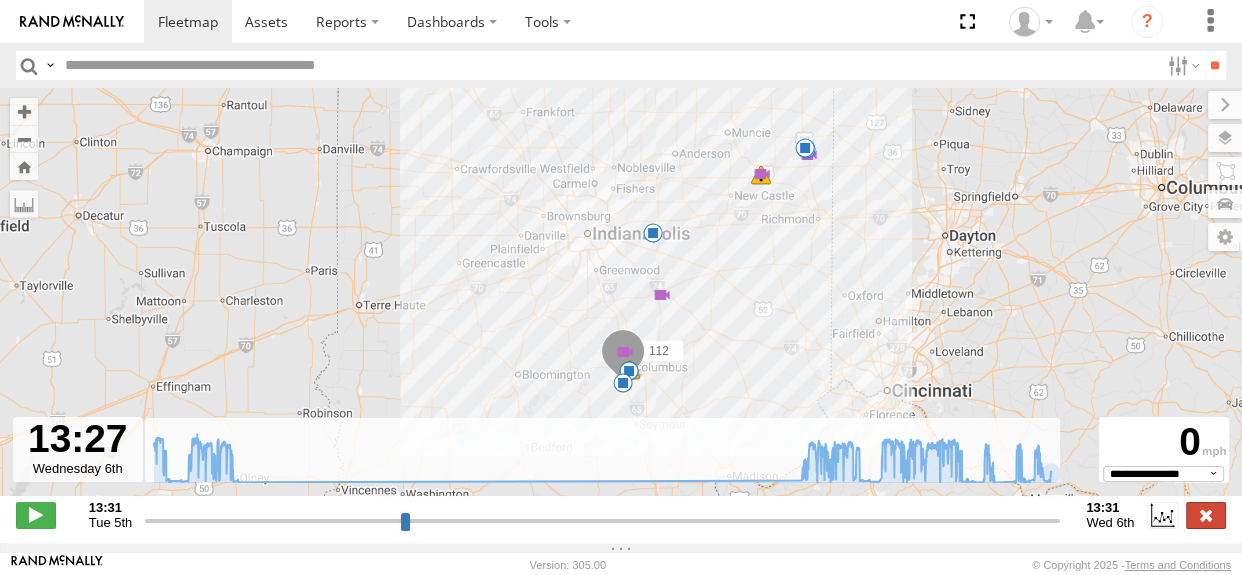 click at bounding box center (1206, 515) 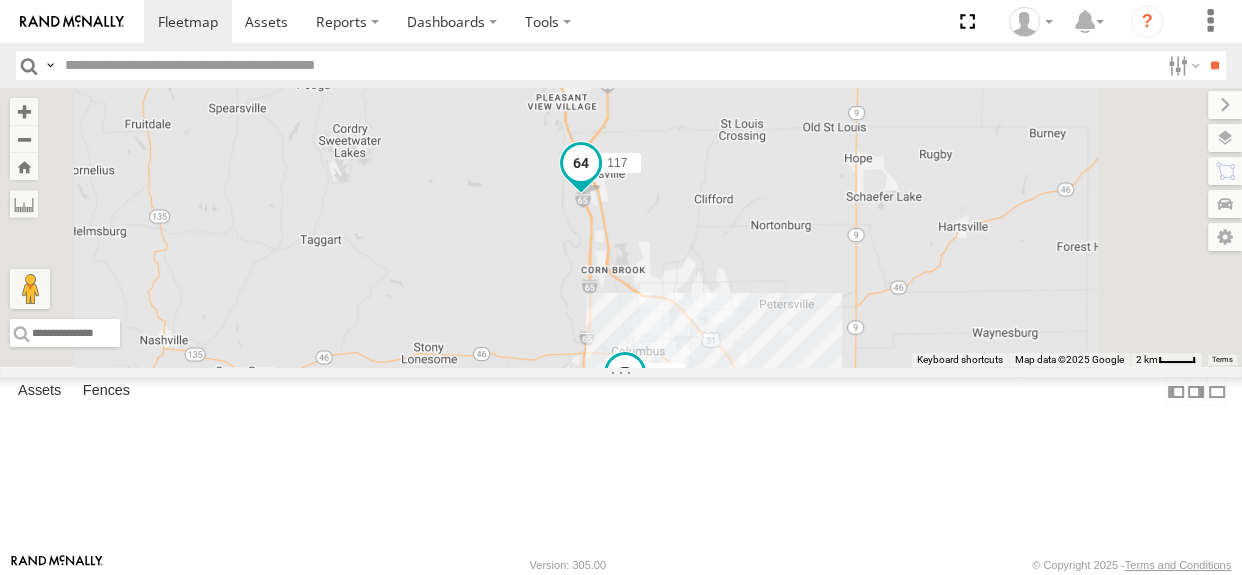 click at bounding box center [581, 163] 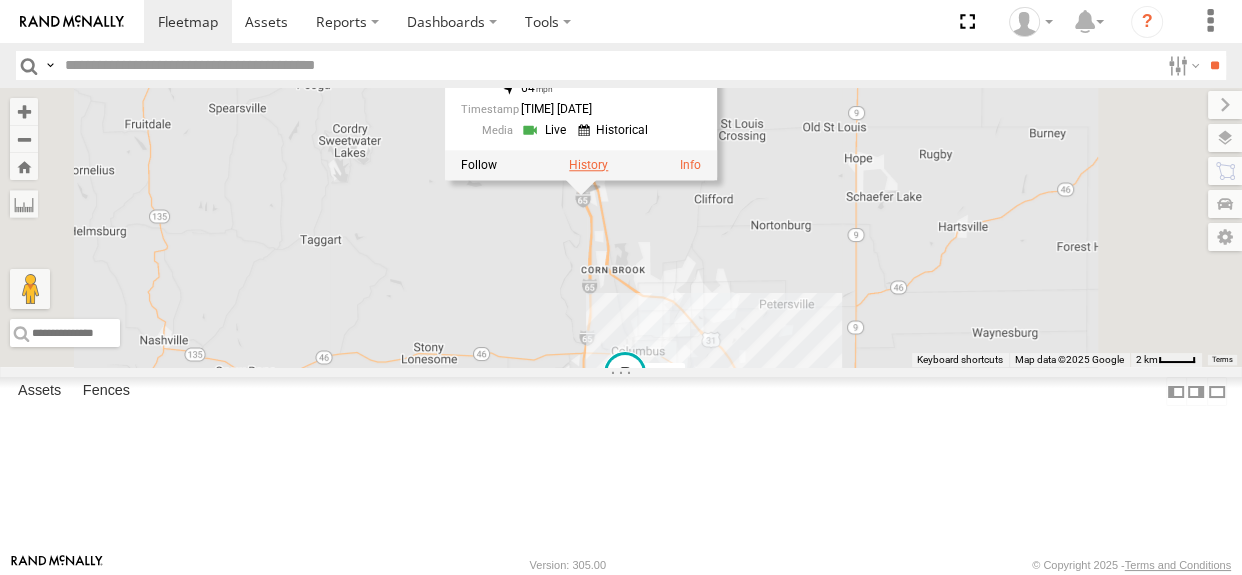 click at bounding box center [588, 165] 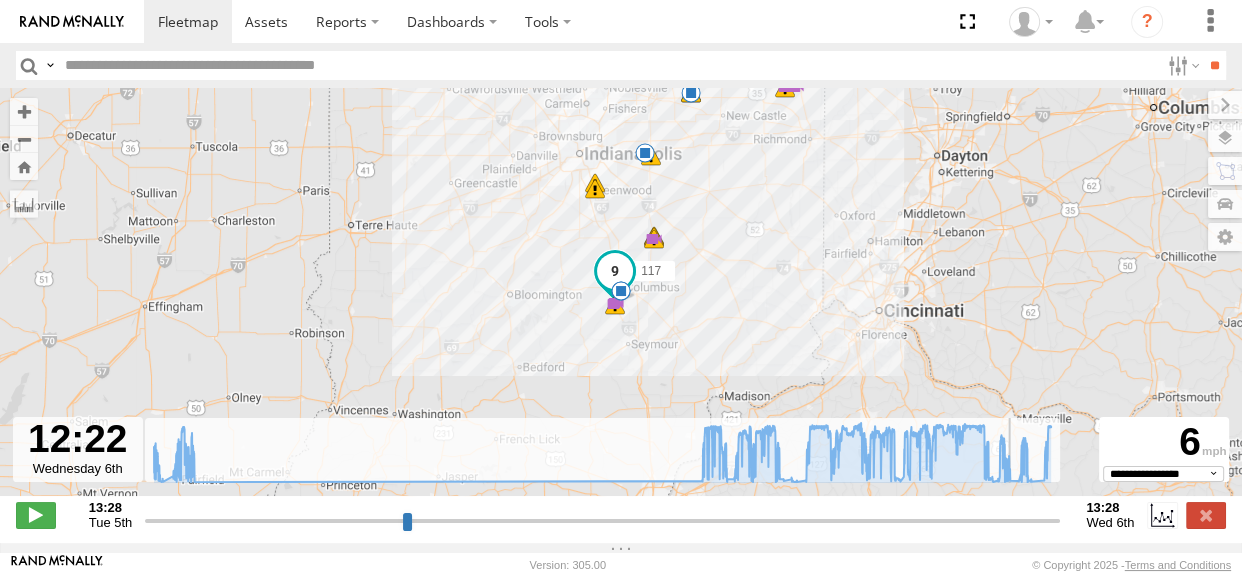 drag, startPoint x: 149, startPoint y: 531, endPoint x: 1067, endPoint y: 533, distance: 918.0022 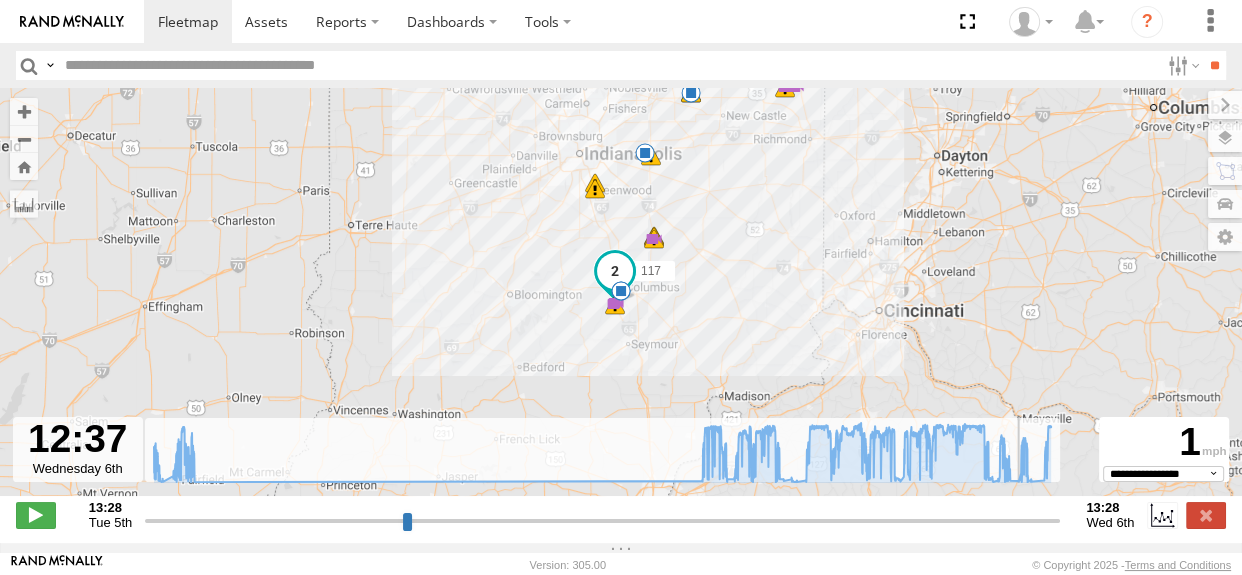 click at bounding box center [602, 520] 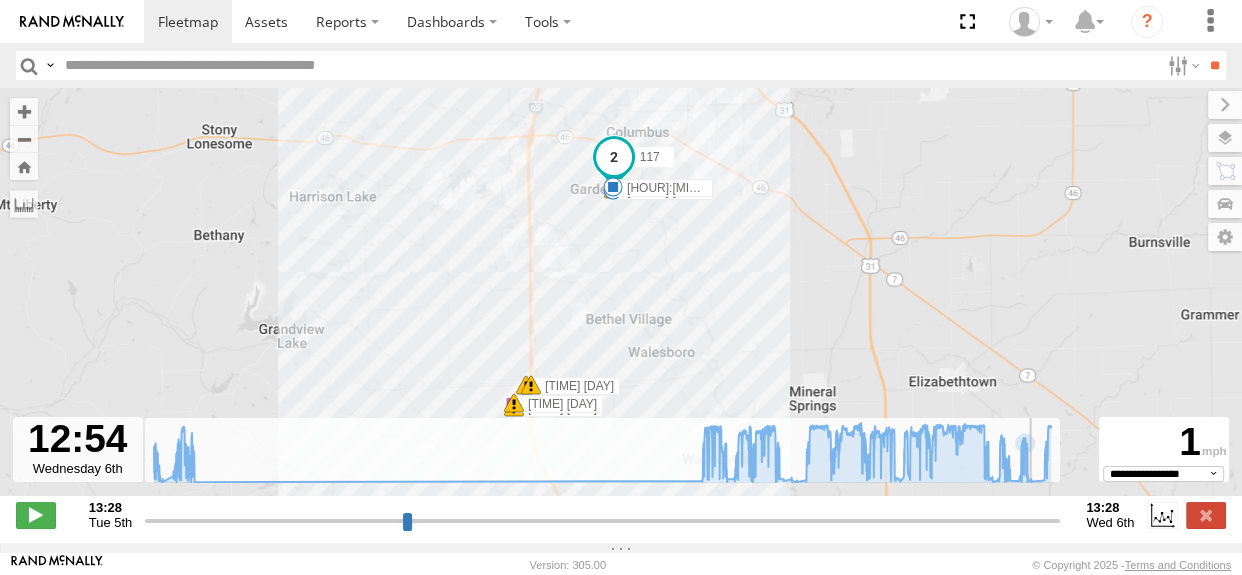 drag, startPoint x: 1021, startPoint y: 536, endPoint x: 1033, endPoint y: 540, distance: 12.649111 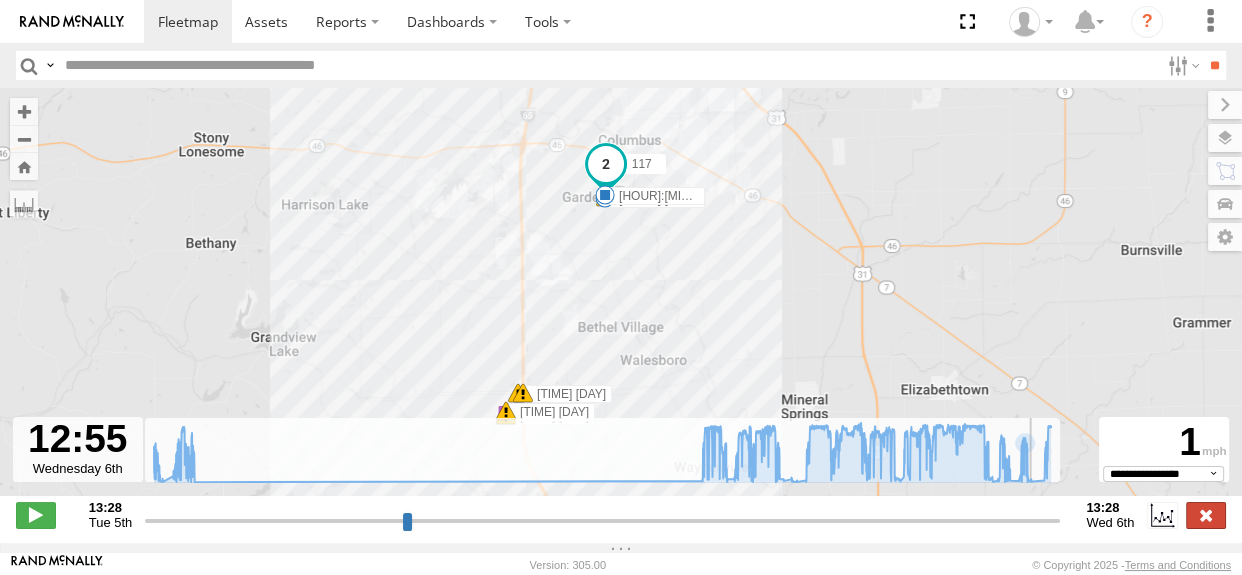 click at bounding box center [1206, 515] 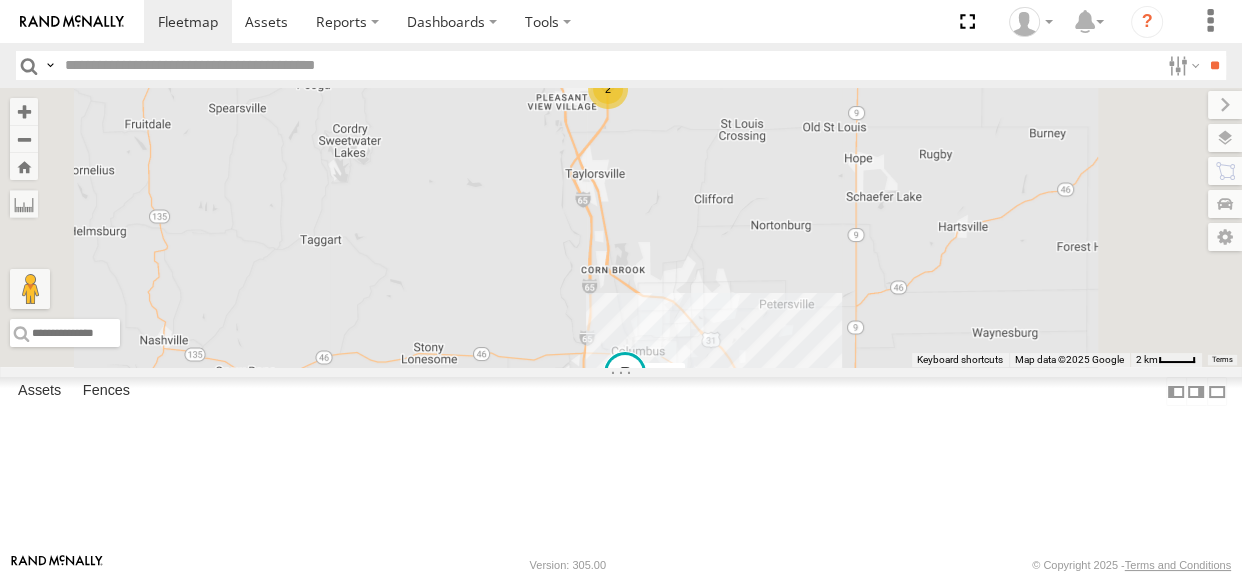 drag, startPoint x: 815, startPoint y: 452, endPoint x: 807, endPoint y: 343, distance: 109.29318 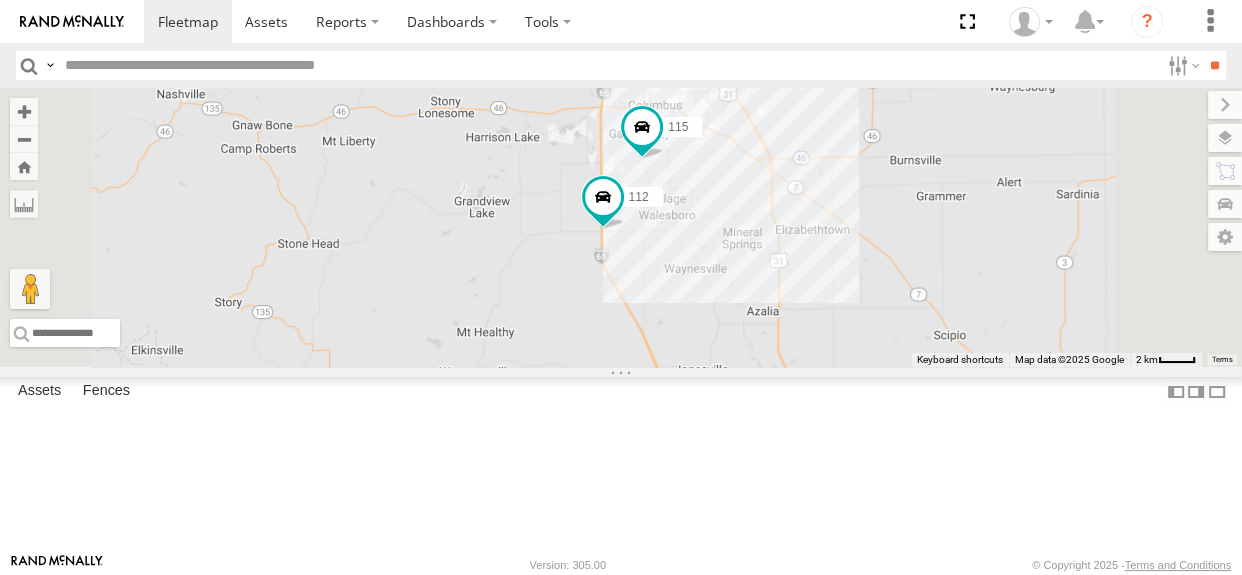 drag, startPoint x: 815, startPoint y: 416, endPoint x: 853, endPoint y: 379, distance: 53.037724 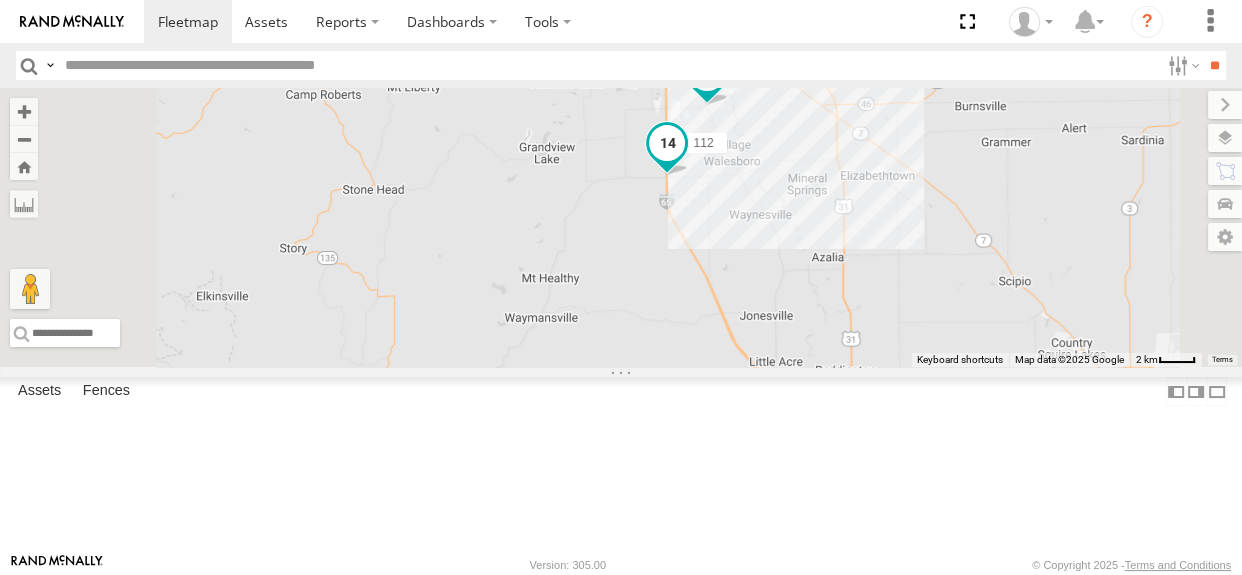 click at bounding box center (667, 143) 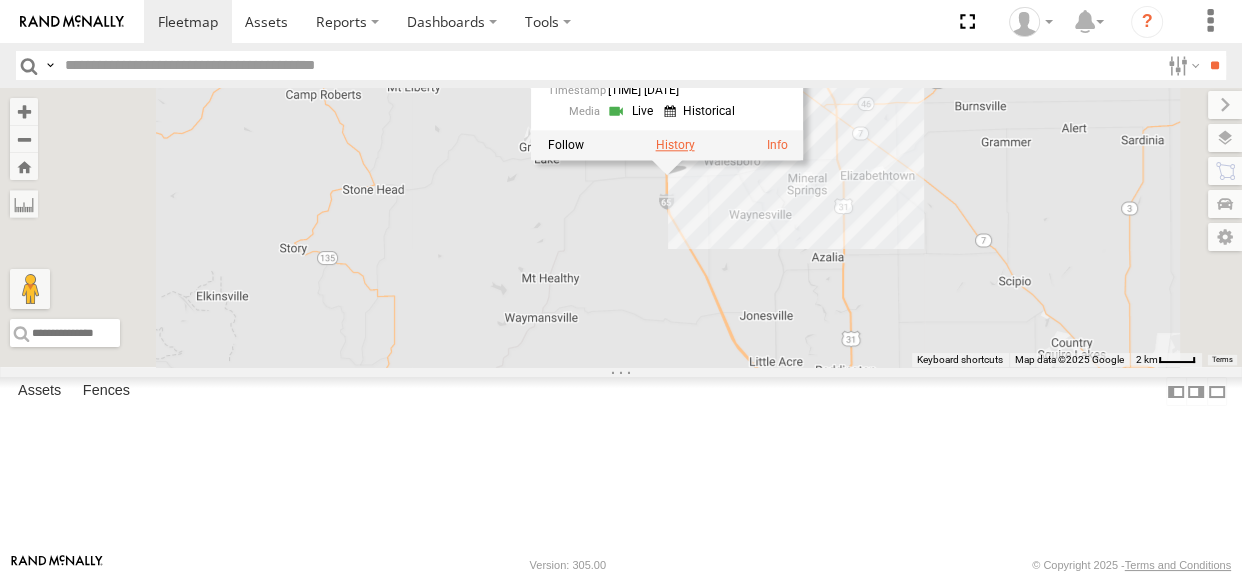 click at bounding box center (674, 145) 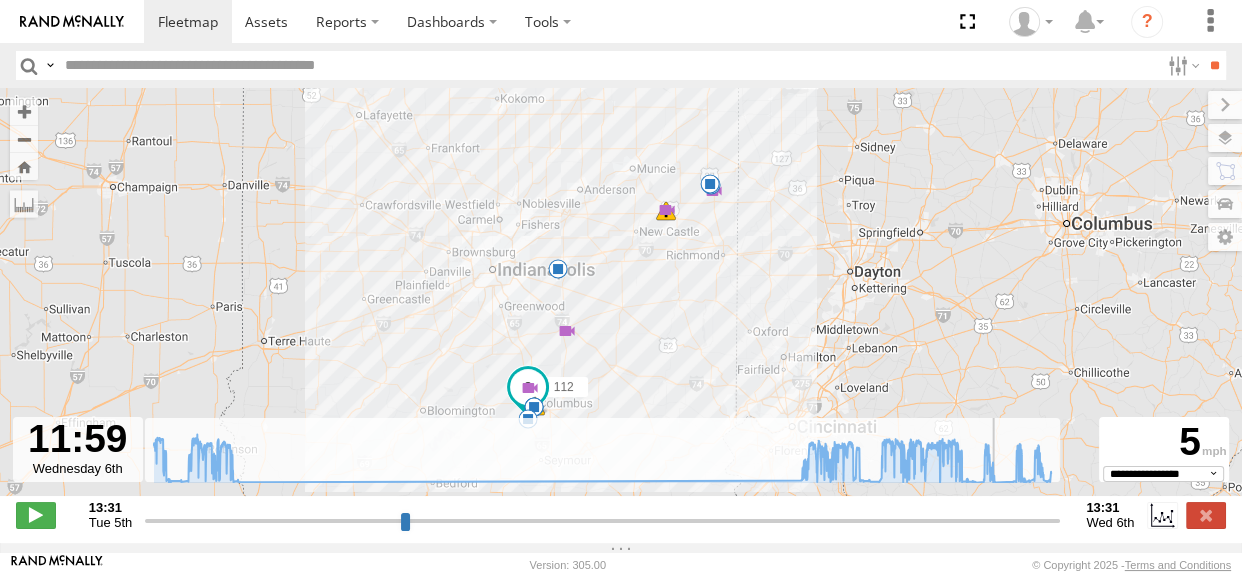 drag, startPoint x: 145, startPoint y: 530, endPoint x: 722, endPoint y: 493, distance: 578.1851 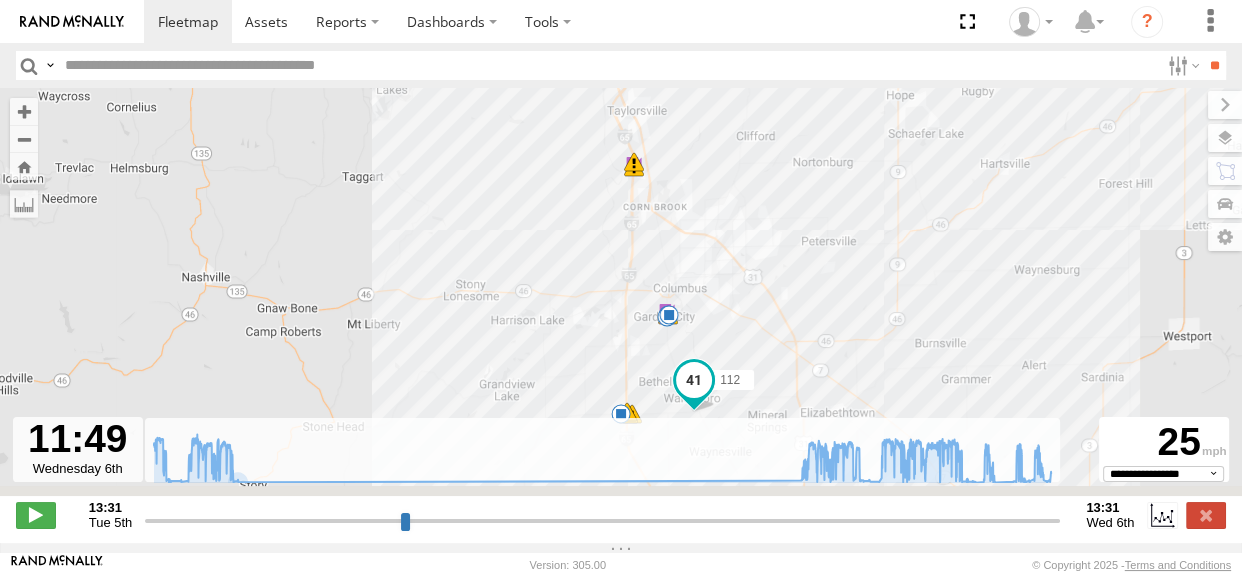 drag, startPoint x: 601, startPoint y: 421, endPoint x: 549, endPoint y: 266, distance: 163.49007 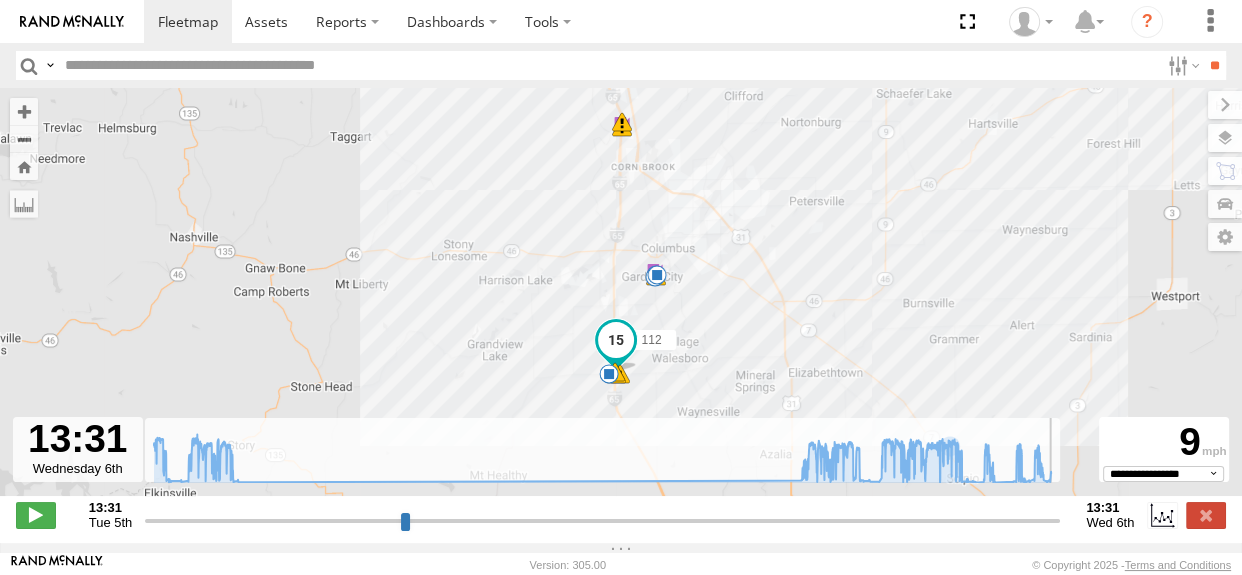 drag, startPoint x: 991, startPoint y: 537, endPoint x: 1067, endPoint y: 542, distance: 76.1643 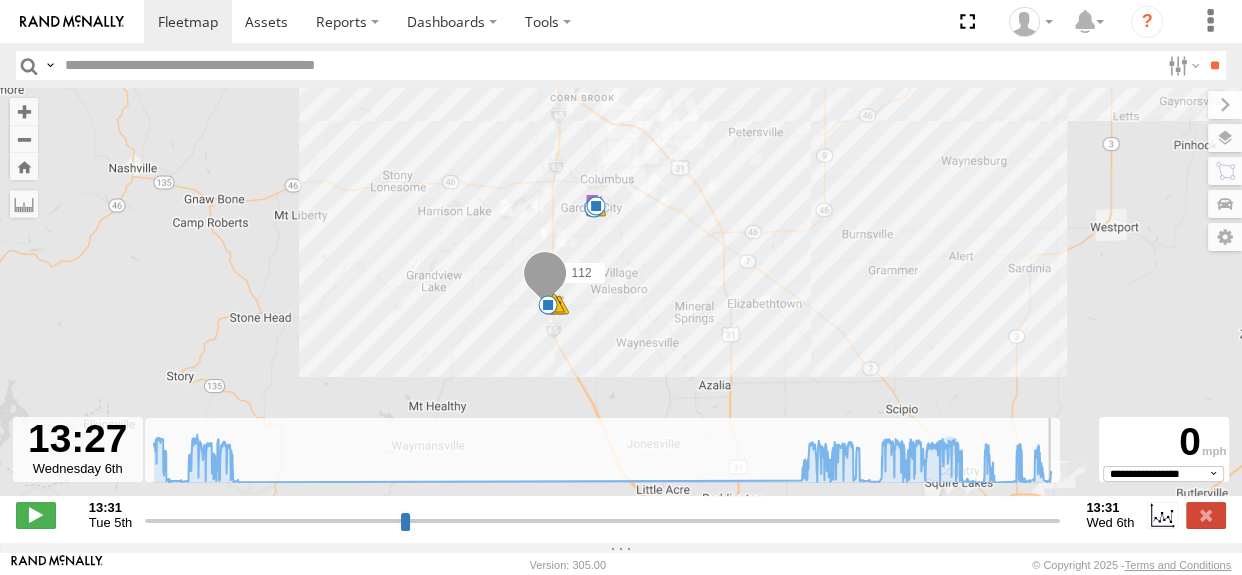 click at bounding box center (602, 520) 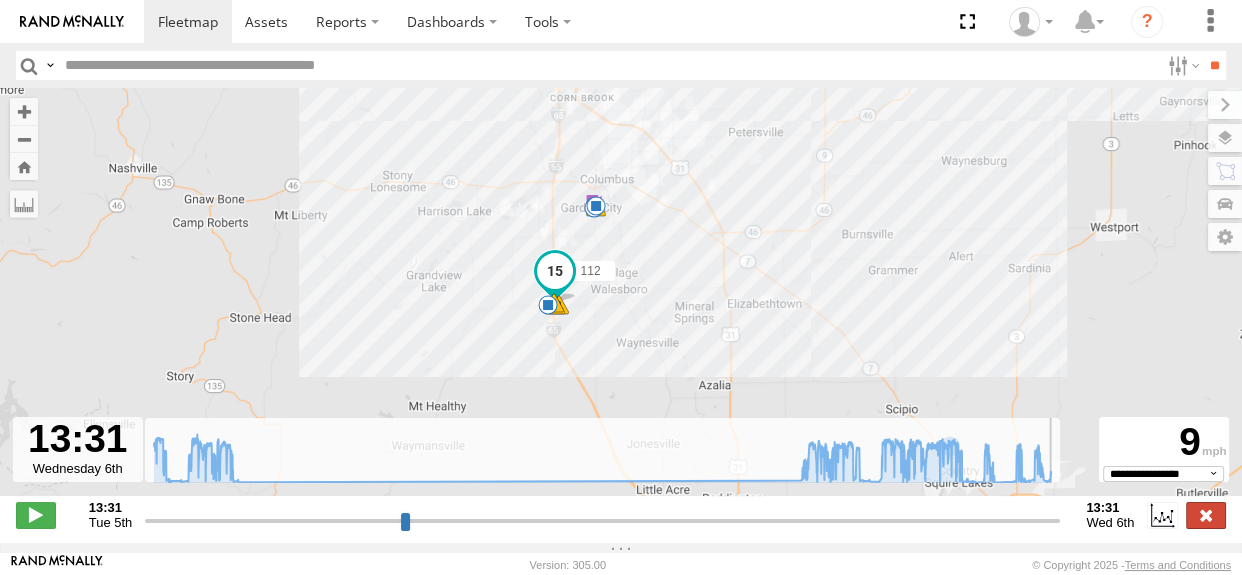 click at bounding box center [1206, 515] 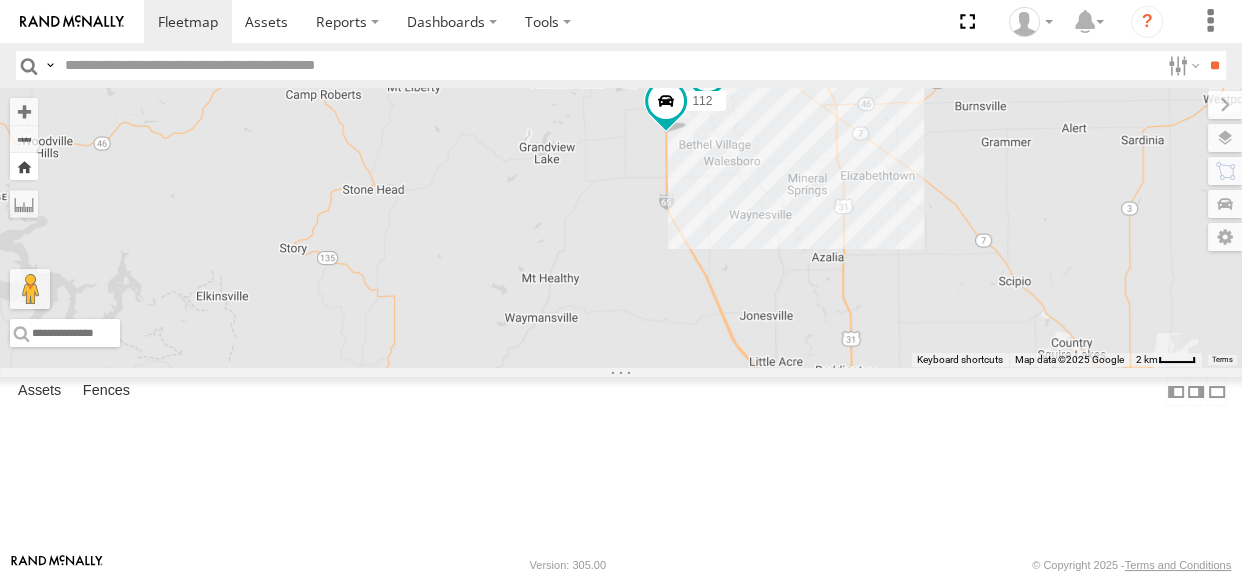 click at bounding box center (24, 166) 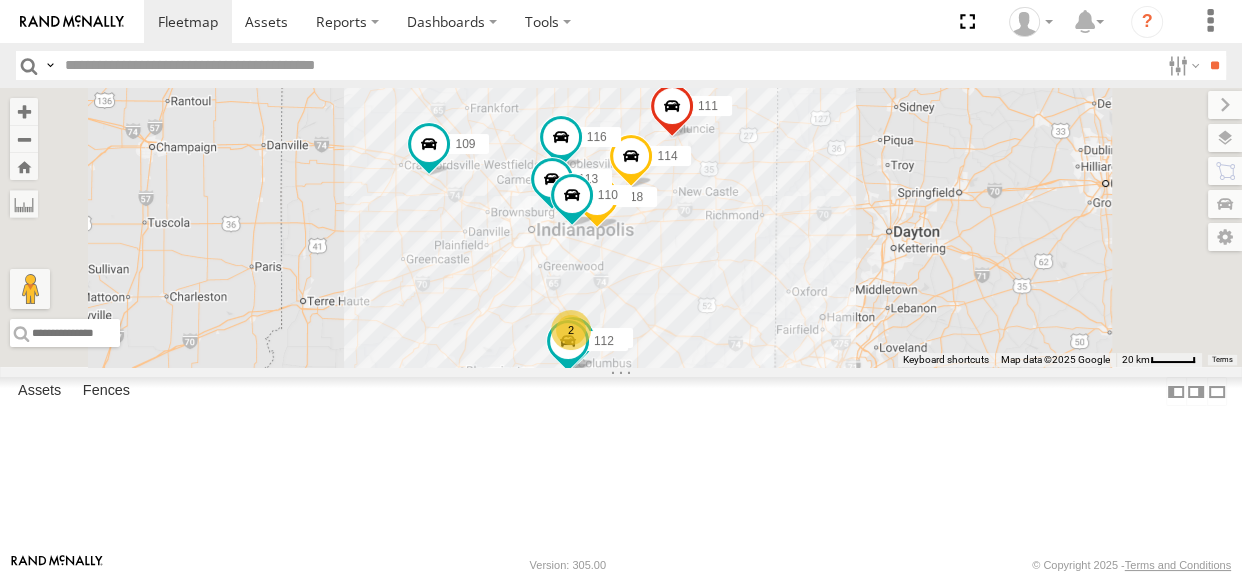 drag, startPoint x: 802, startPoint y: 334, endPoint x: 732, endPoint y: 363, distance: 75.76939 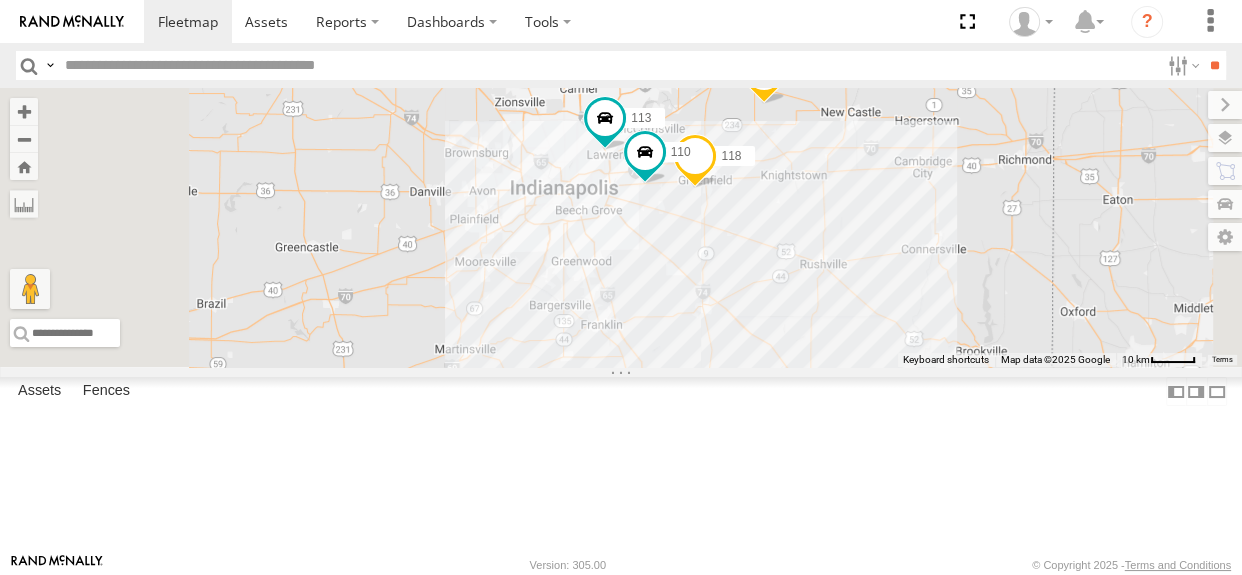 click on "2" at bounding box center [642, 389] 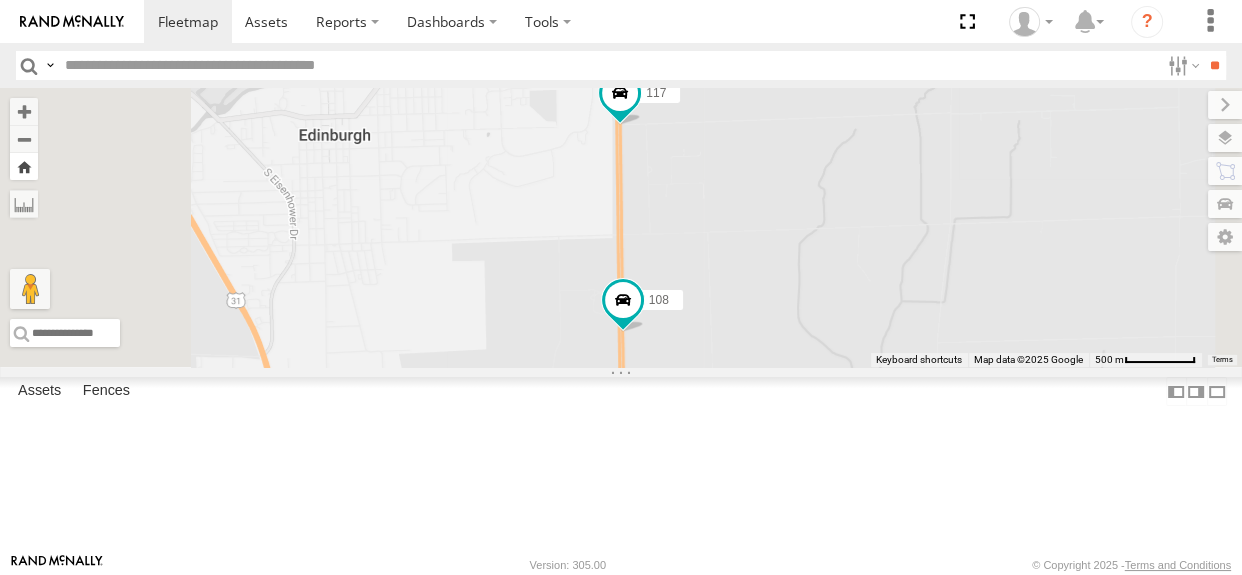 click at bounding box center (24, 166) 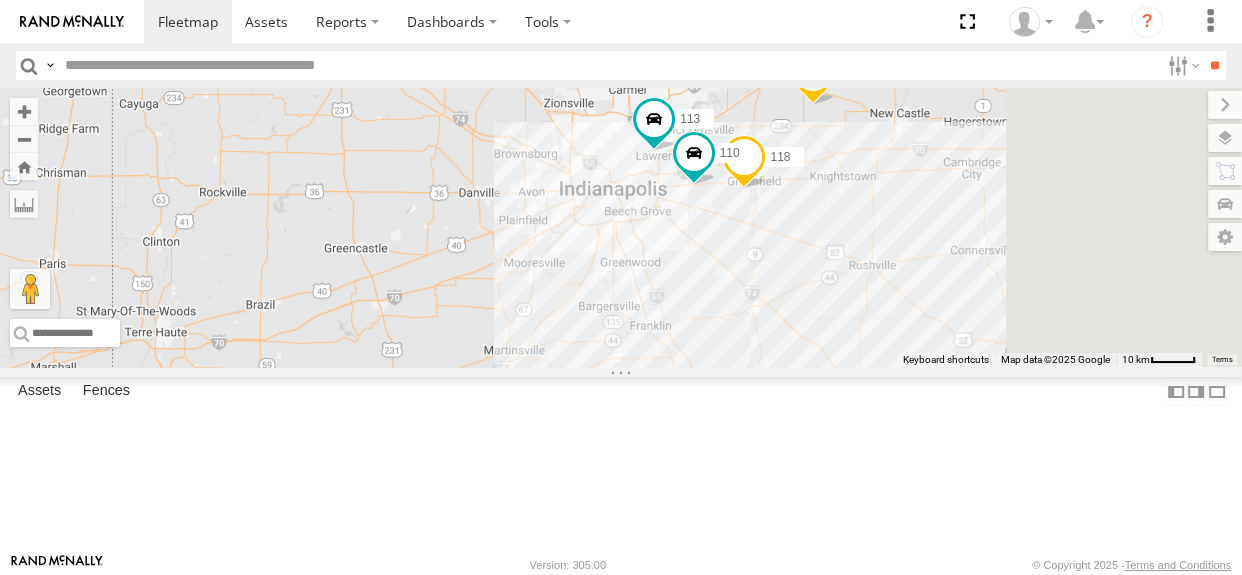 drag, startPoint x: 831, startPoint y: 290, endPoint x: 811, endPoint y: 303, distance: 23.853722 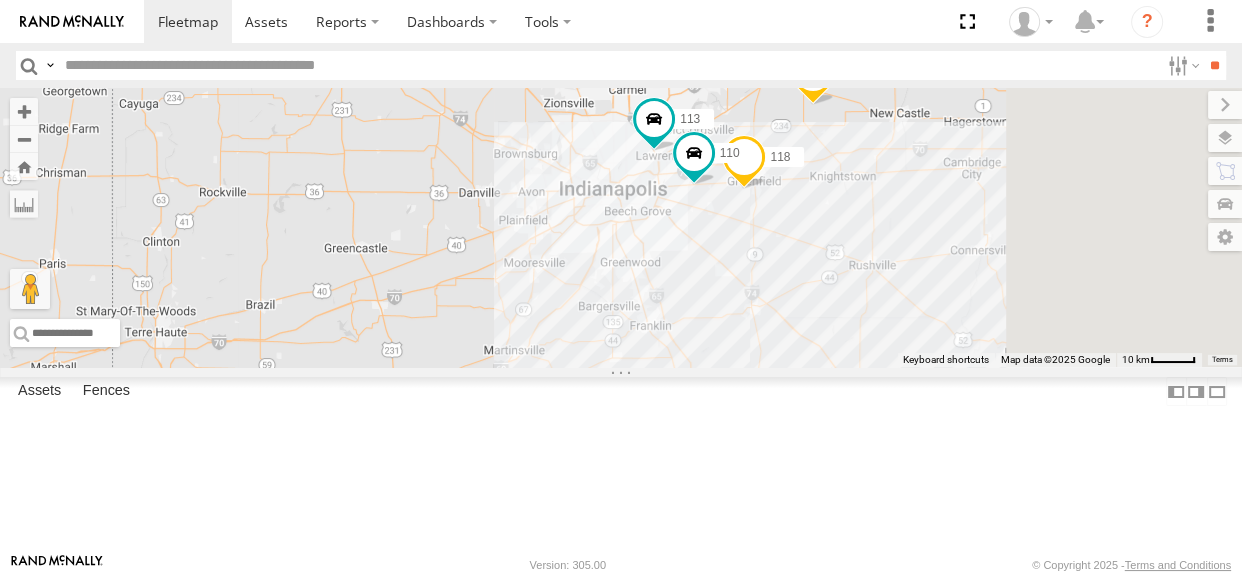 click at bounding box center [409, 49] 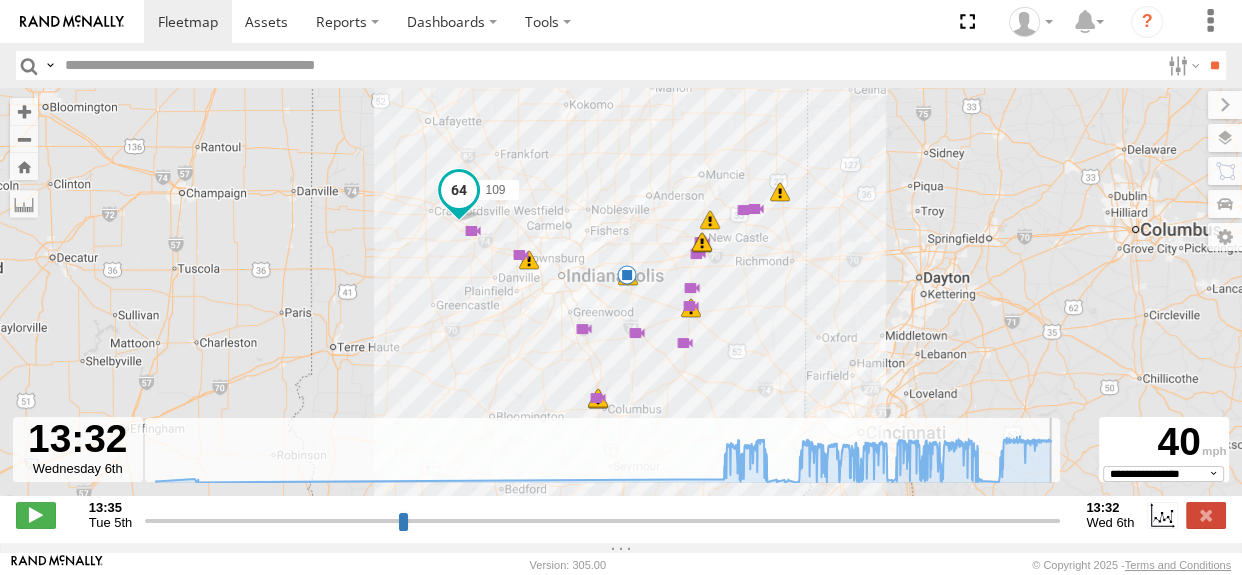 drag, startPoint x: 148, startPoint y: 530, endPoint x: 1082, endPoint y: 516, distance: 934.1049 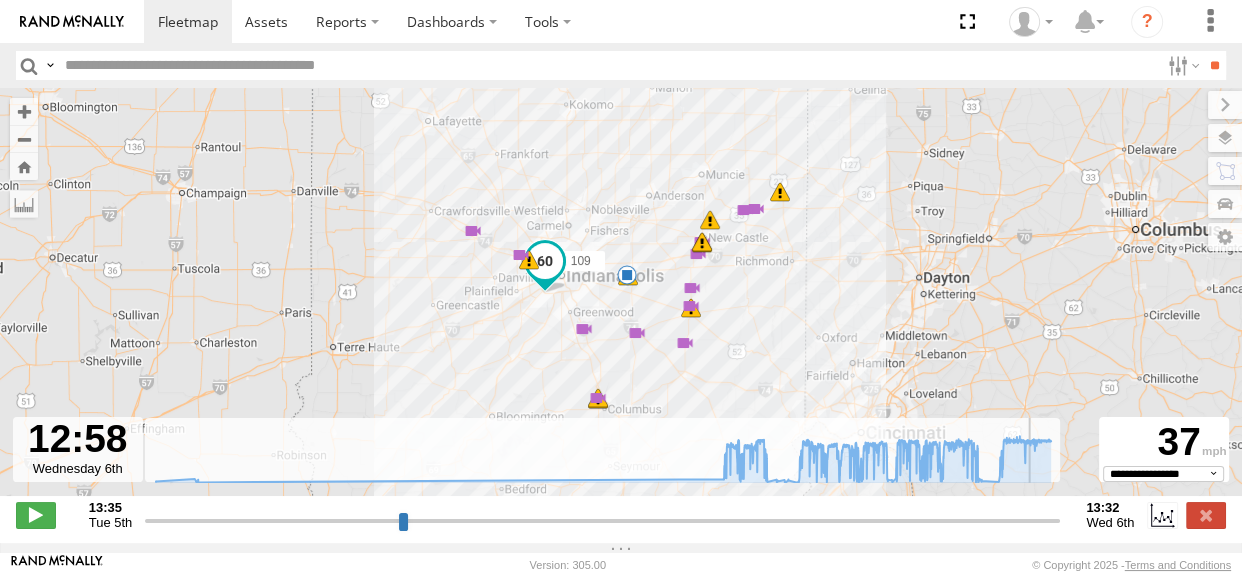 type on "**********" 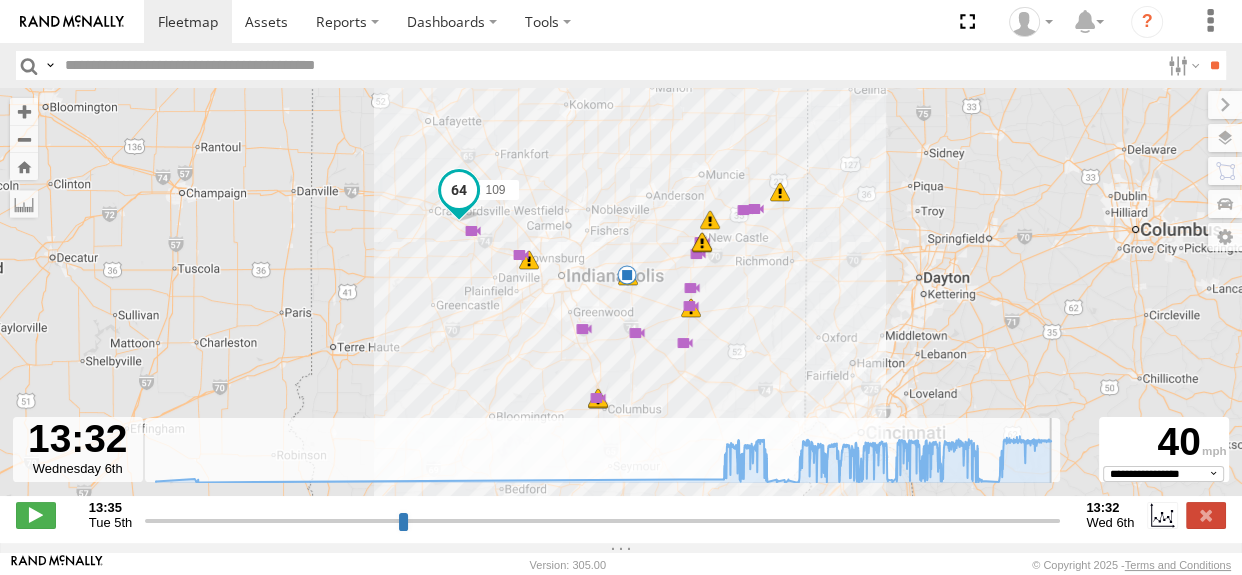 drag, startPoint x: 1057, startPoint y: 530, endPoint x: 1110, endPoint y: 529, distance: 53.009434 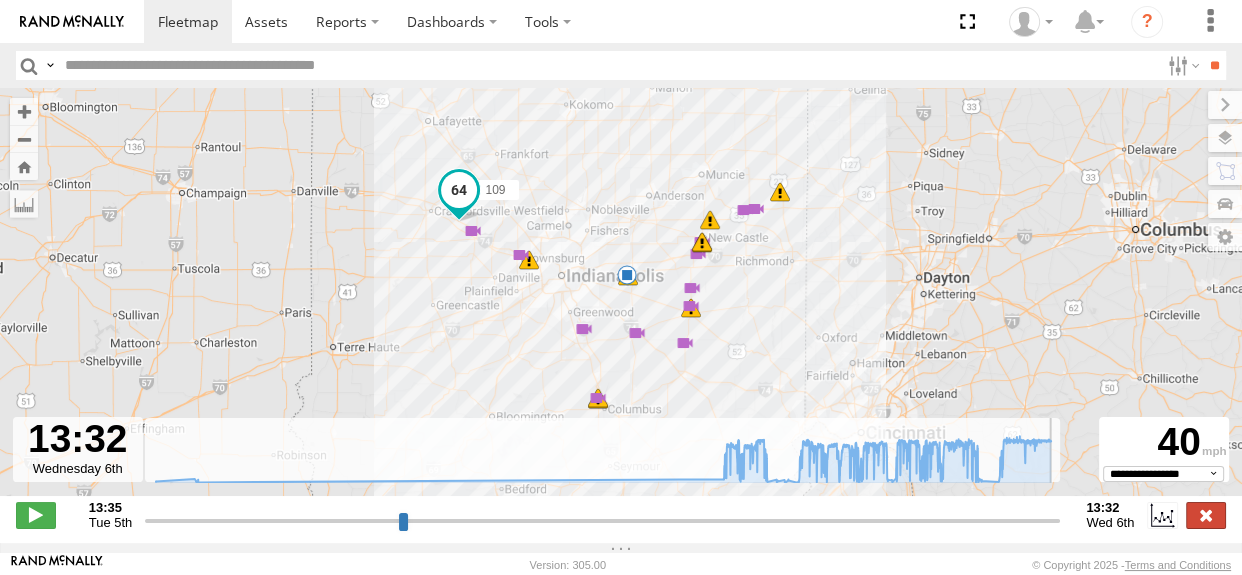 click at bounding box center (1206, 515) 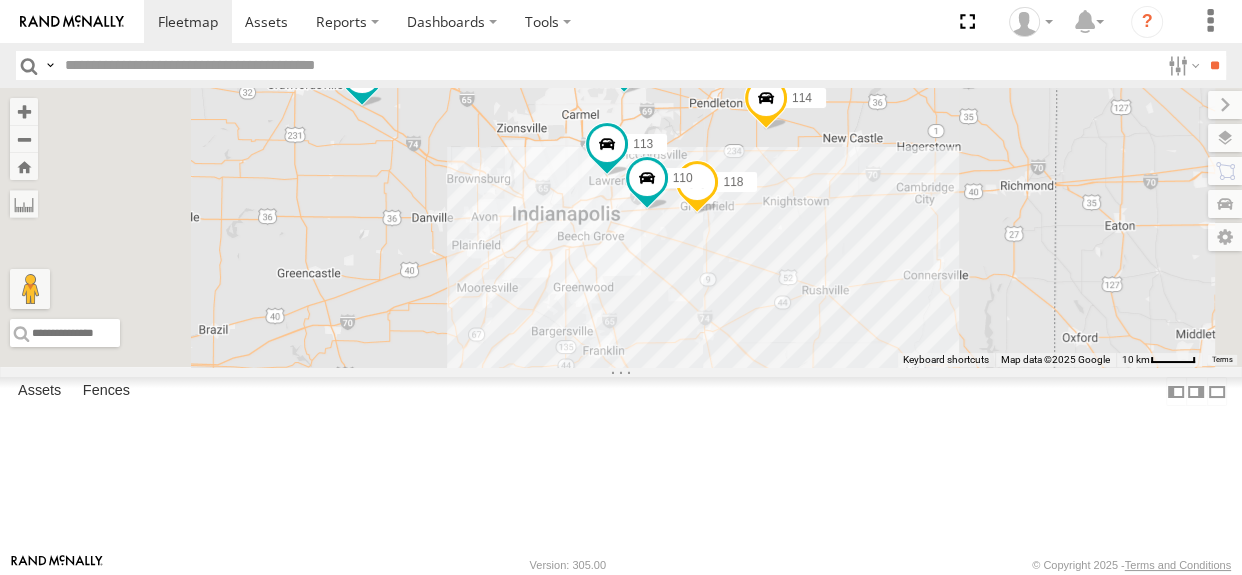 drag, startPoint x: 1011, startPoint y: 381, endPoint x: 962, endPoint y: 407, distance: 55.470715 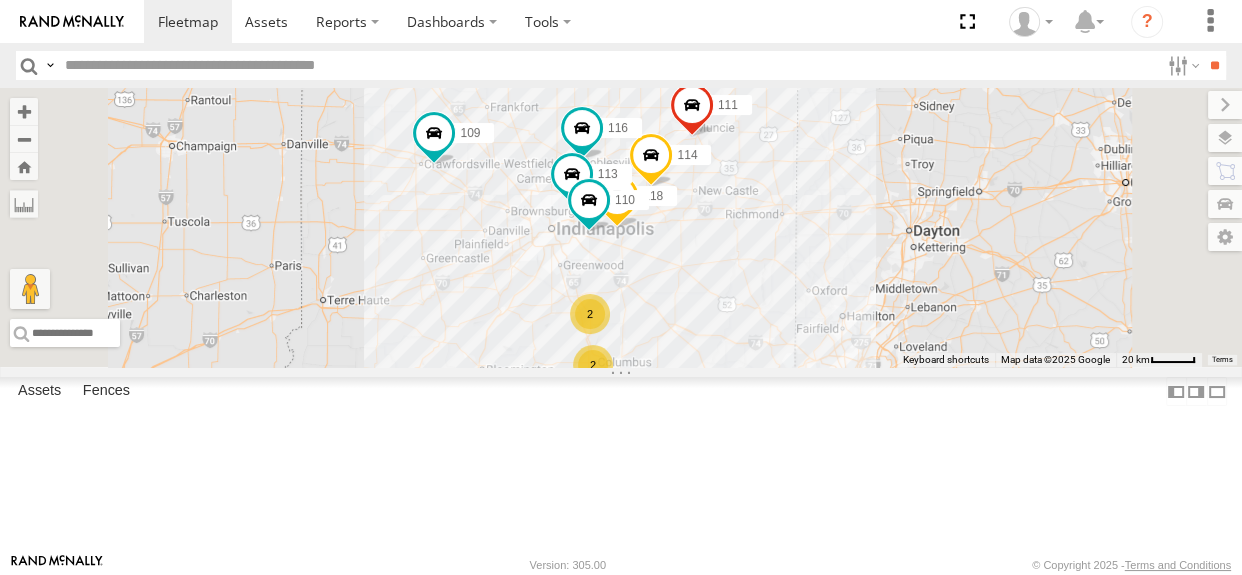 drag, startPoint x: 942, startPoint y: 390, endPoint x: 882, endPoint y: 420, distance: 67.08204 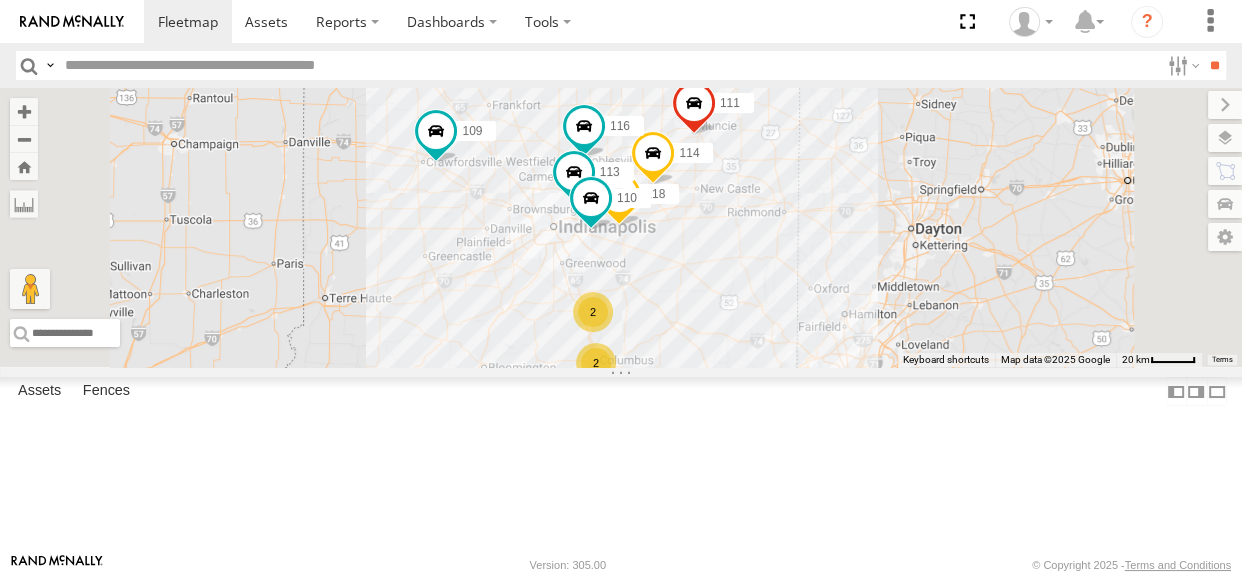 click on "[NUMBER] [NUMBER] [NUMBER] [NUMBER] 2 2 [NUMBER] [NUMBER] [NUMBER]" at bounding box center [621, 227] 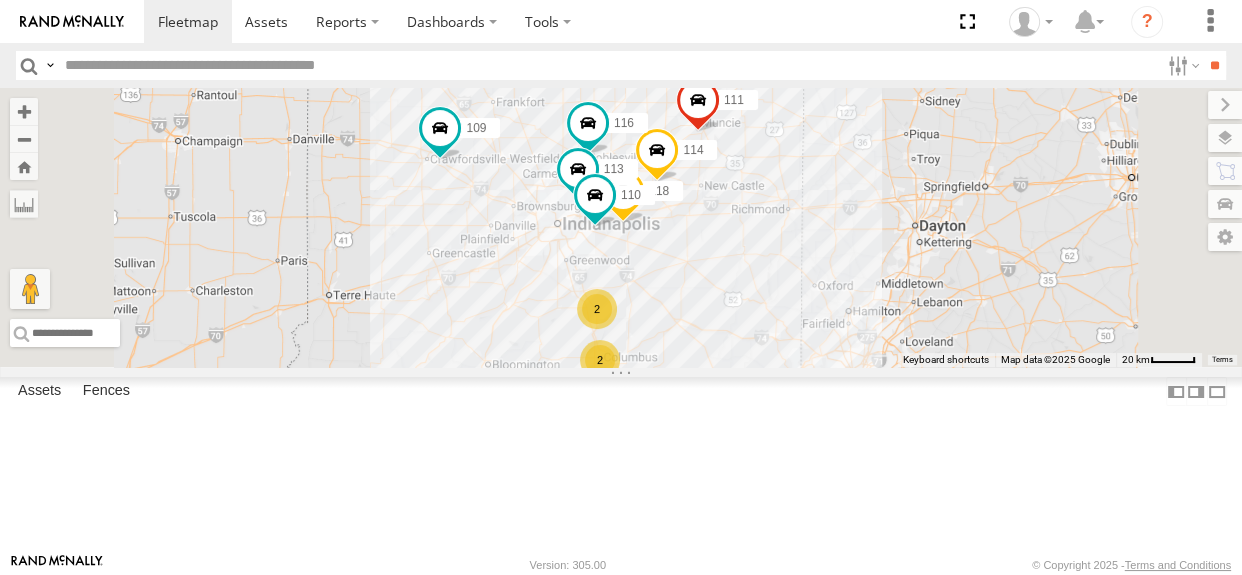 click on "2" at bounding box center [600, 360] 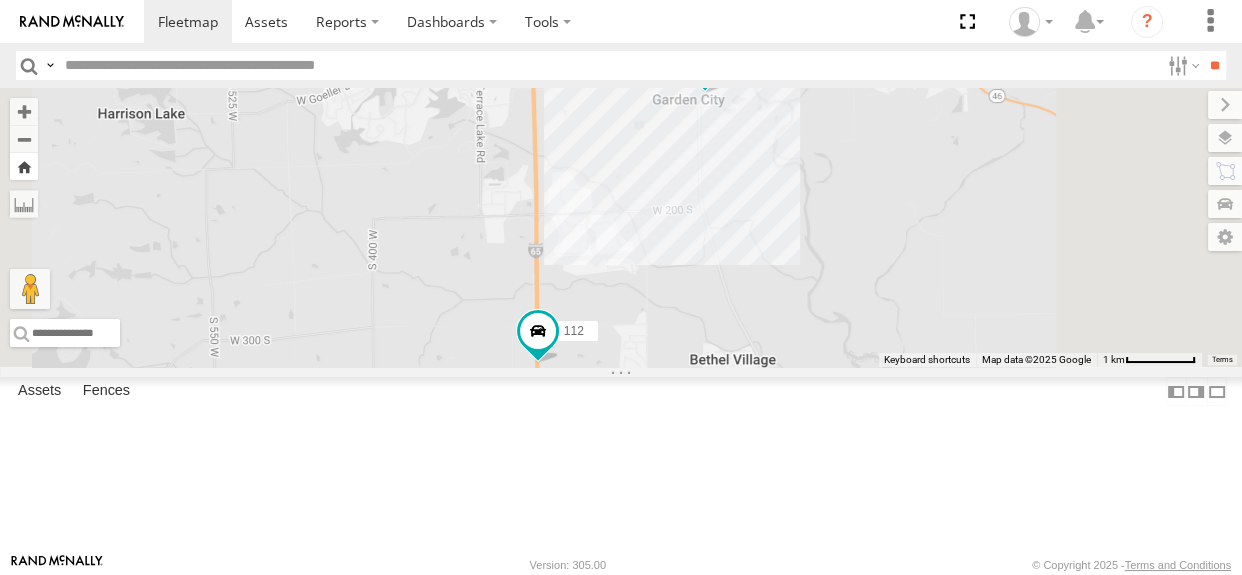 click at bounding box center (24, 166) 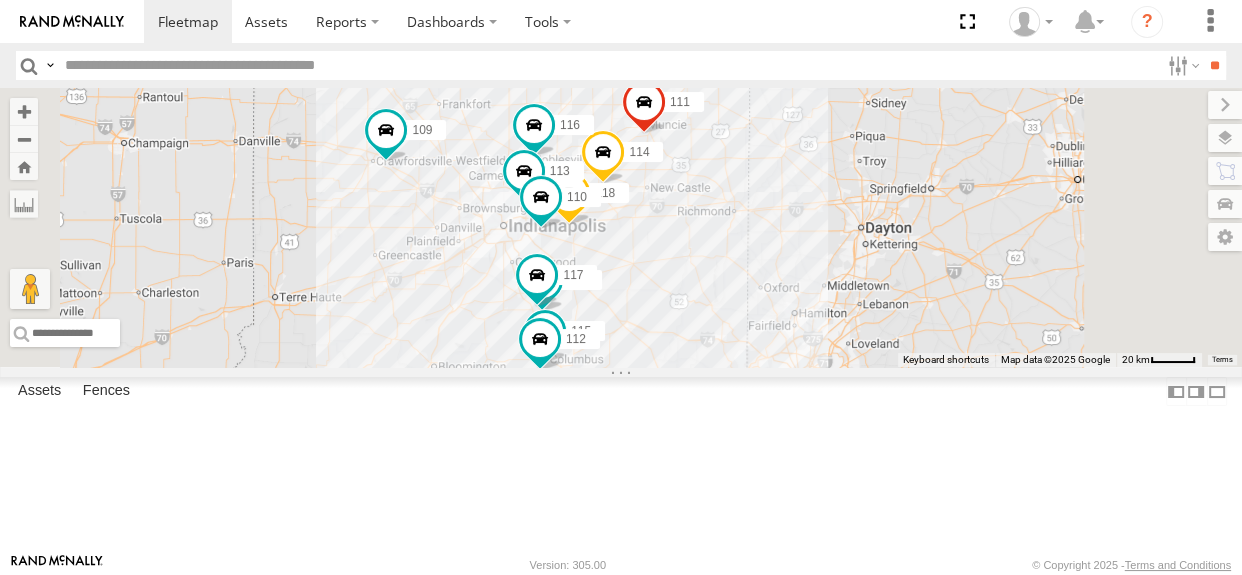 drag, startPoint x: 838, startPoint y: 335, endPoint x: 730, endPoint y: 361, distance: 111.085556 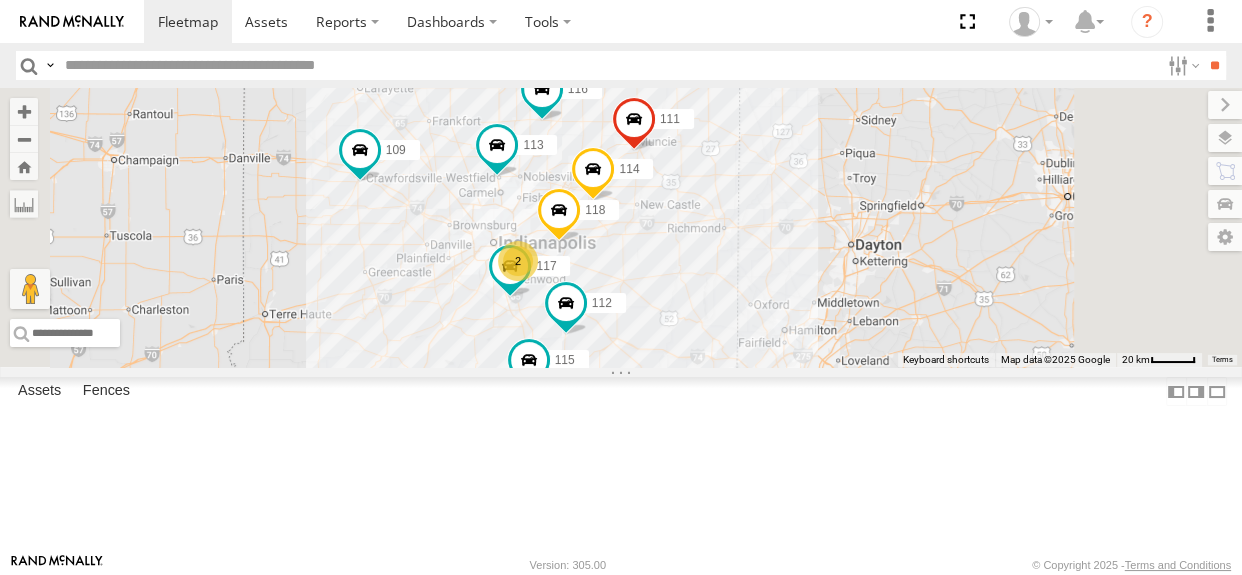 drag, startPoint x: 693, startPoint y: 340, endPoint x: 650, endPoint y: 348, distance: 43.737854 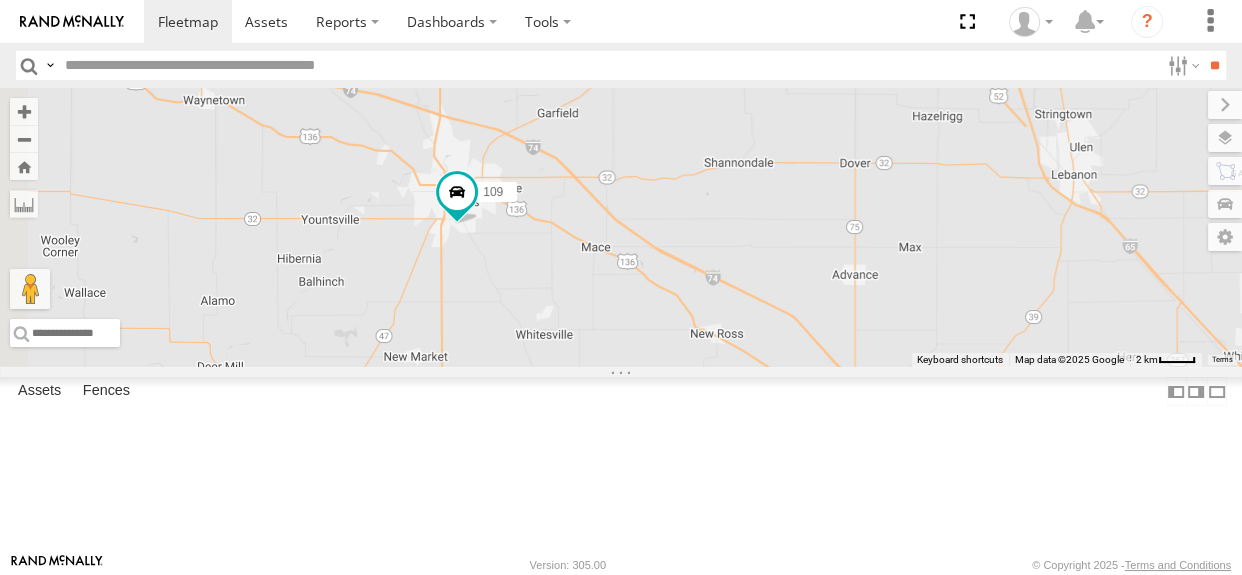 drag, startPoint x: 602, startPoint y: 267, endPoint x: 685, endPoint y: 365, distance: 128.42508 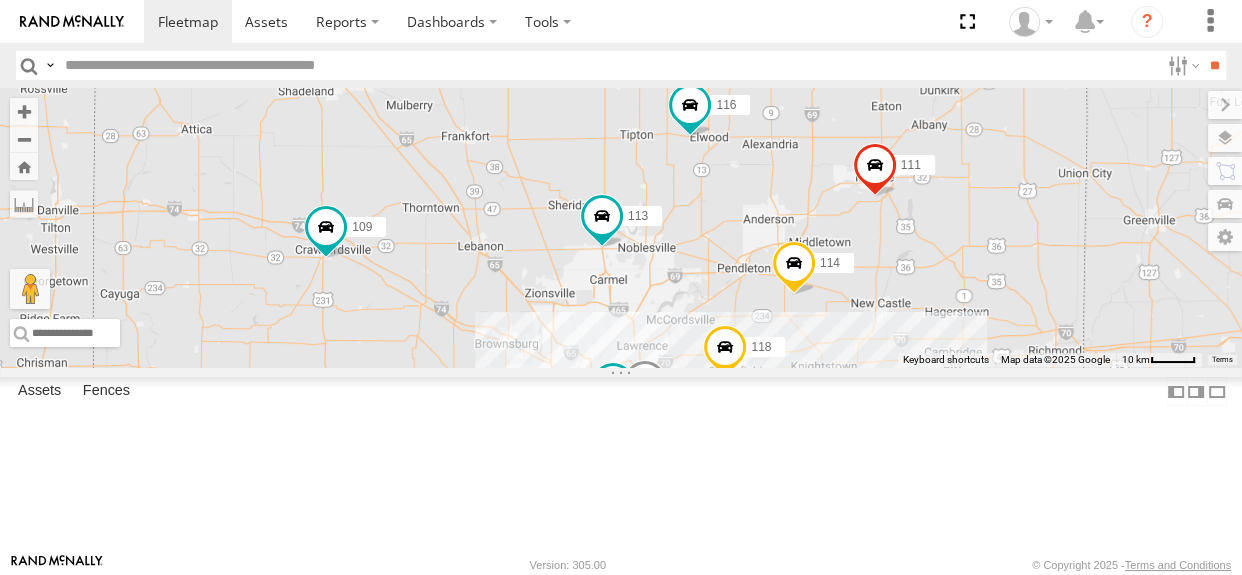 drag, startPoint x: 896, startPoint y: 344, endPoint x: 759, endPoint y: 303, distance: 143.0035 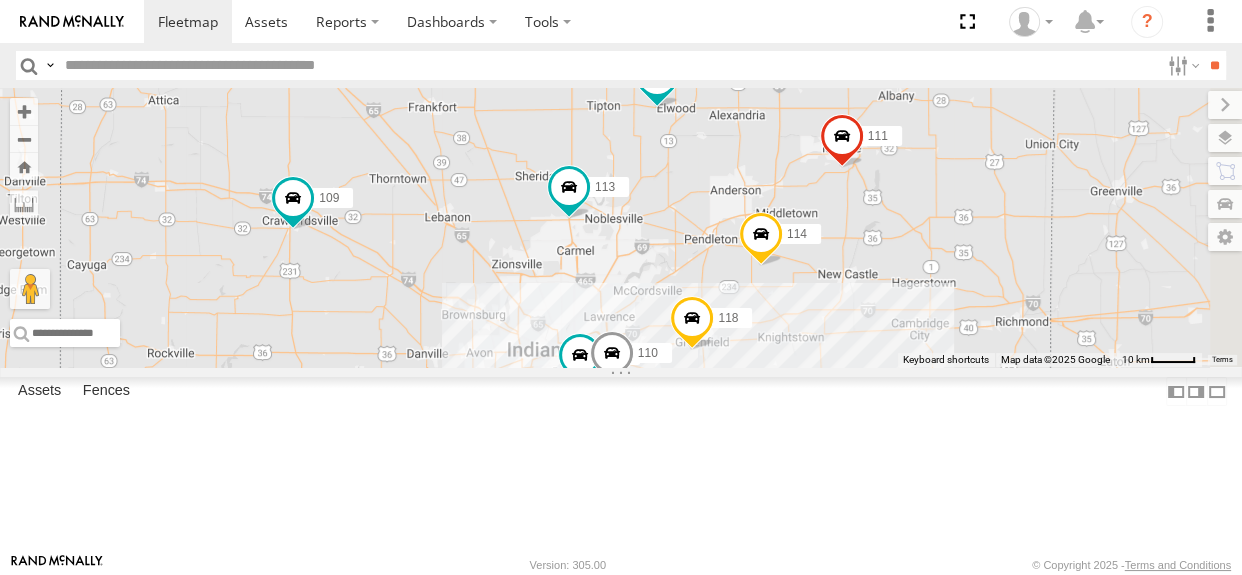 drag, startPoint x: 811, startPoint y: 350, endPoint x: 772, endPoint y: 314, distance: 53.075417 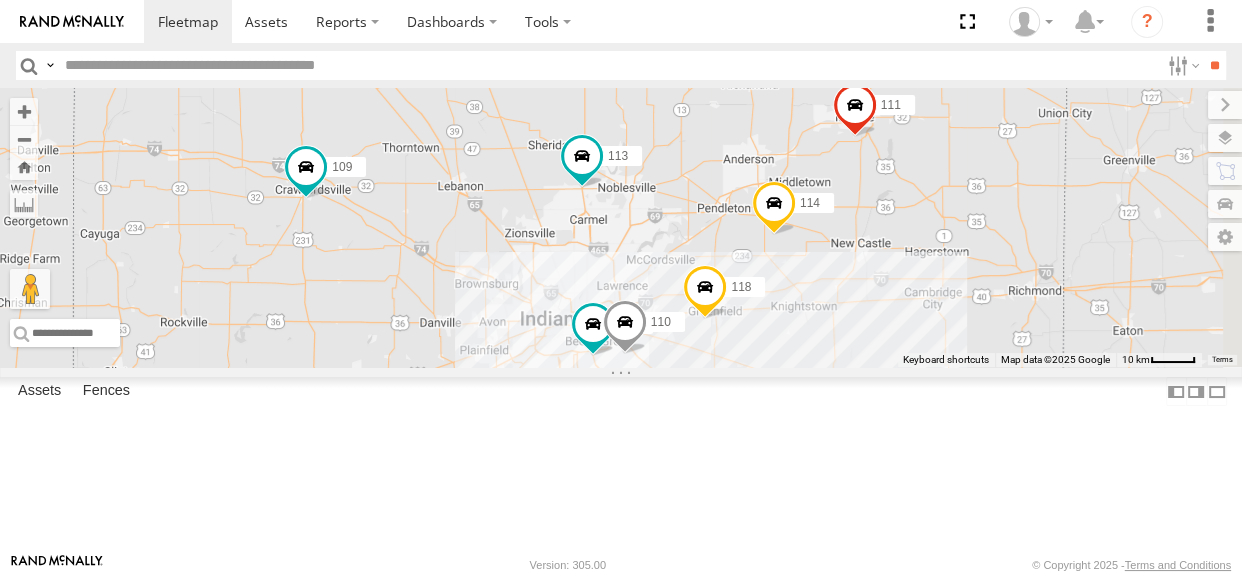 drag, startPoint x: 950, startPoint y: 256, endPoint x: 967, endPoint y: 228, distance: 32.75668 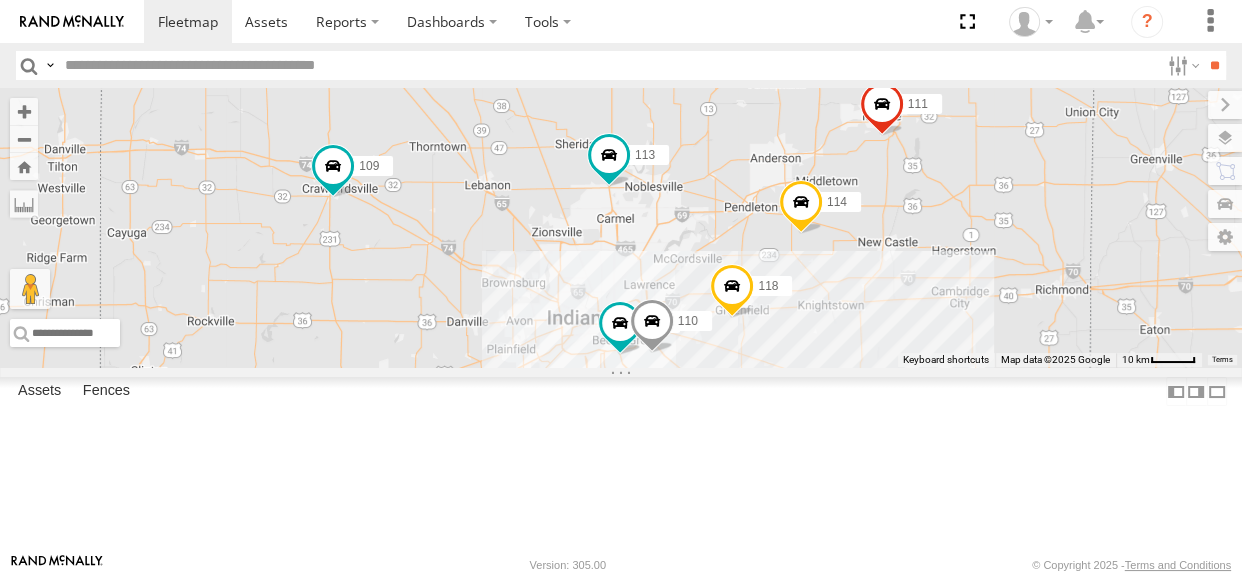 drag, startPoint x: 672, startPoint y: 261, endPoint x: 702, endPoint y: 262, distance: 30.016663 